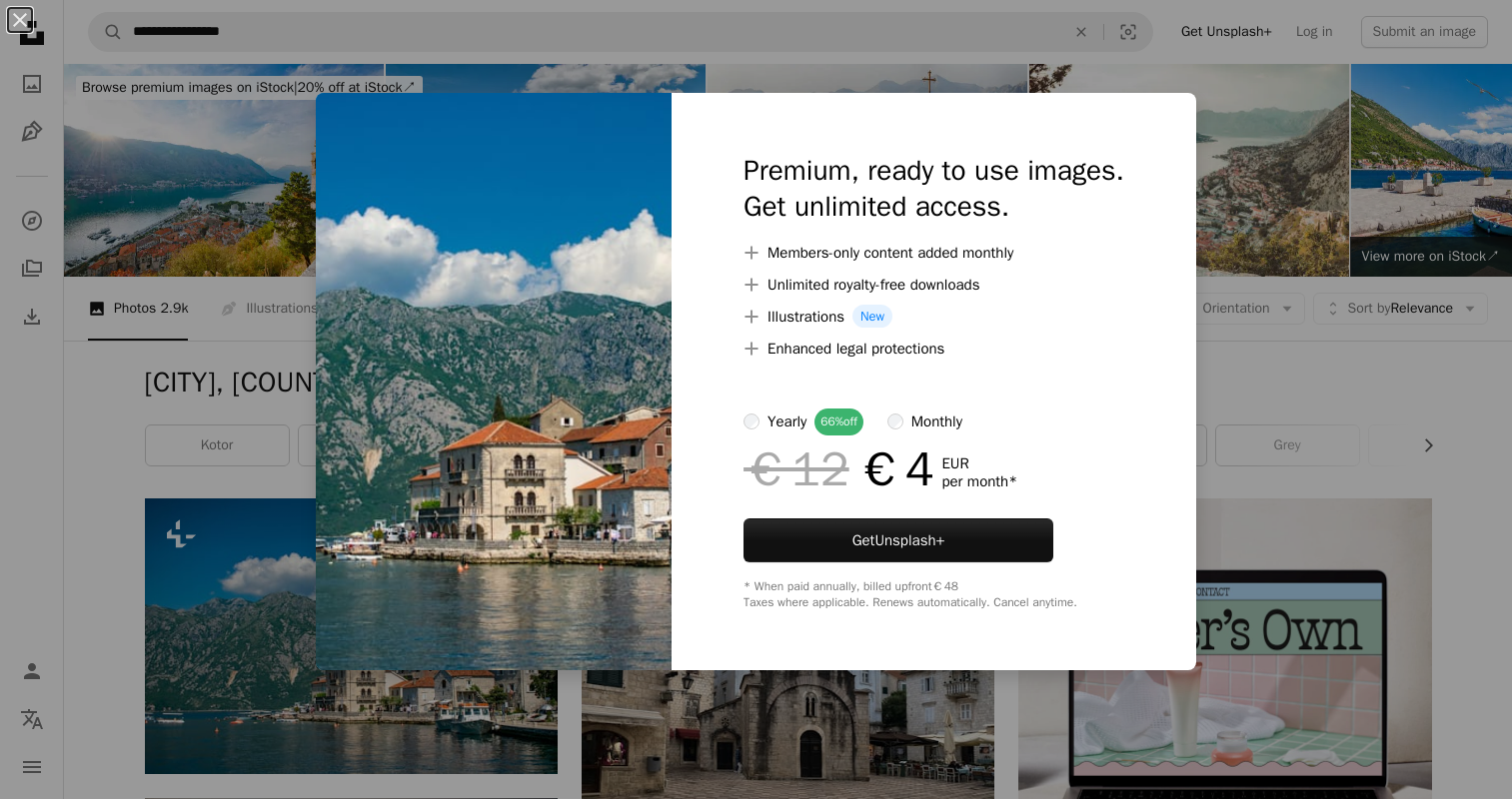 scroll, scrollTop: 392, scrollLeft: 0, axis: vertical 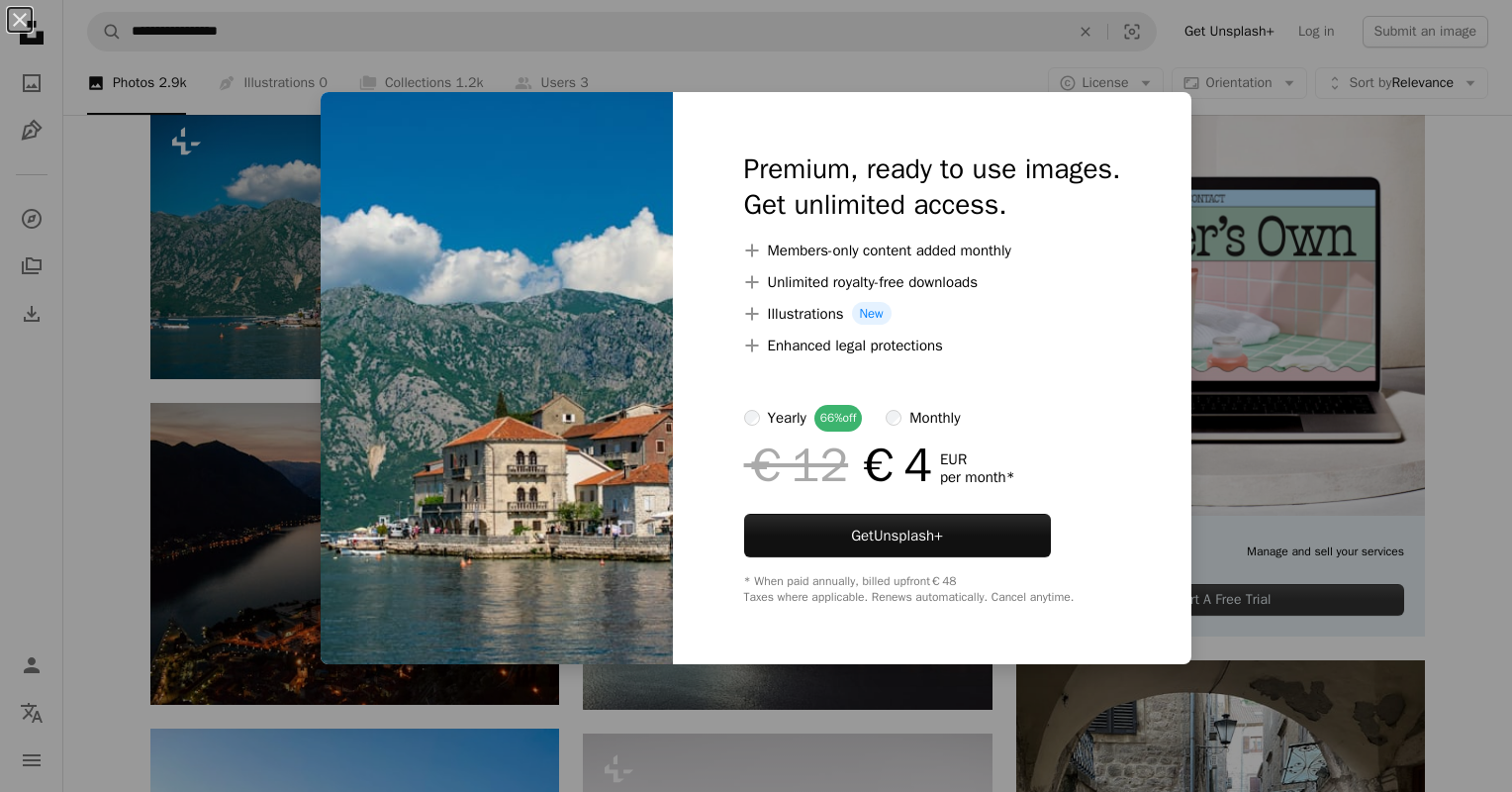 click on "An X shape Premium, ready to use images. Get unlimited access. A plus sign Members-only content added monthly A plus sign Unlimited royalty-free downloads A plus sign Illustrations  New A plus sign Enhanced legal protections yearly 66%  off monthly €12   €4 EUR per month * Get  Unsplash+ * When paid annually, billed upfront  €48 Taxes where applicable. Renews automatically. Cancel anytime." at bounding box center [756, 396] 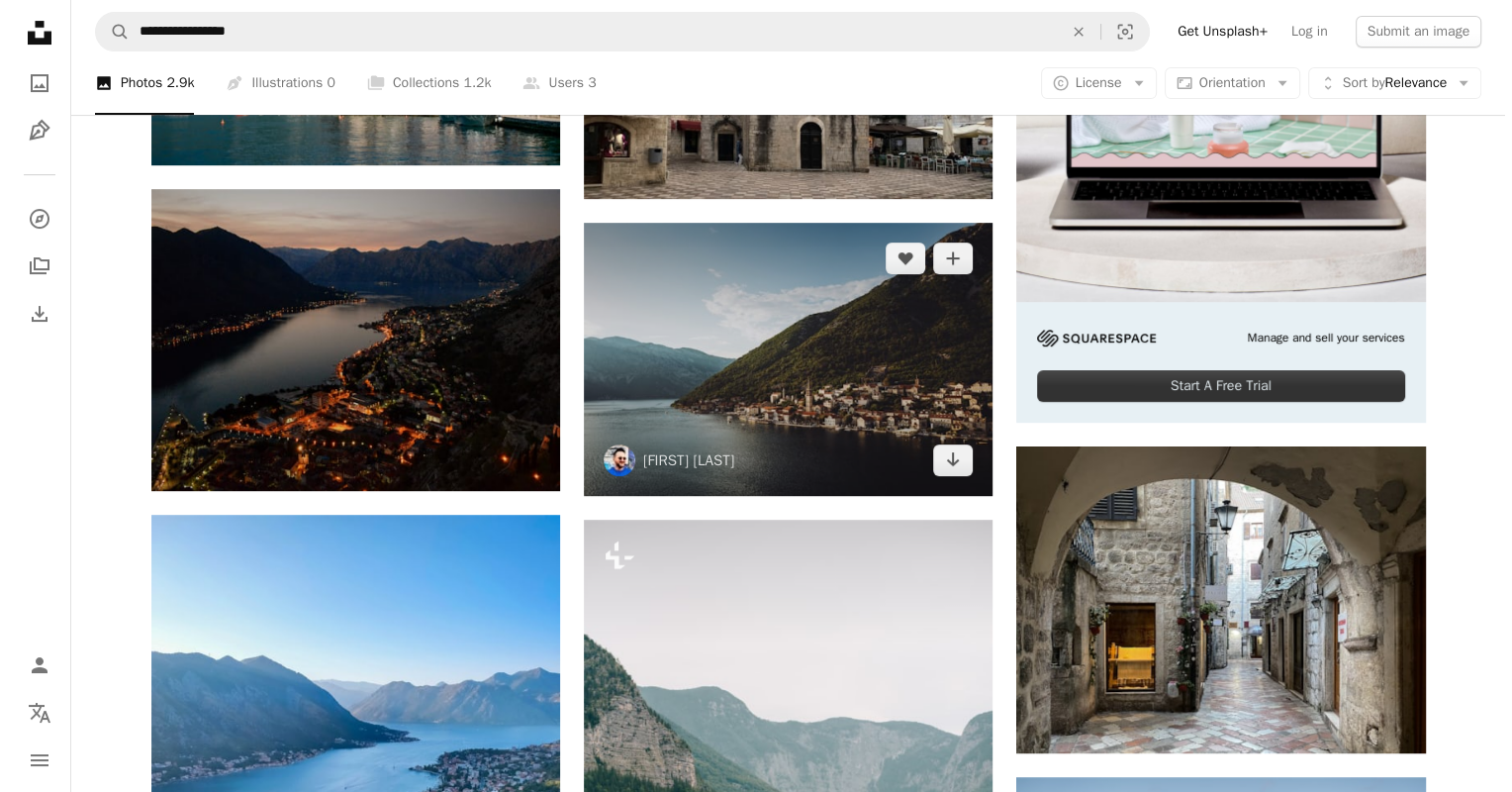 scroll, scrollTop: 602, scrollLeft: 0, axis: vertical 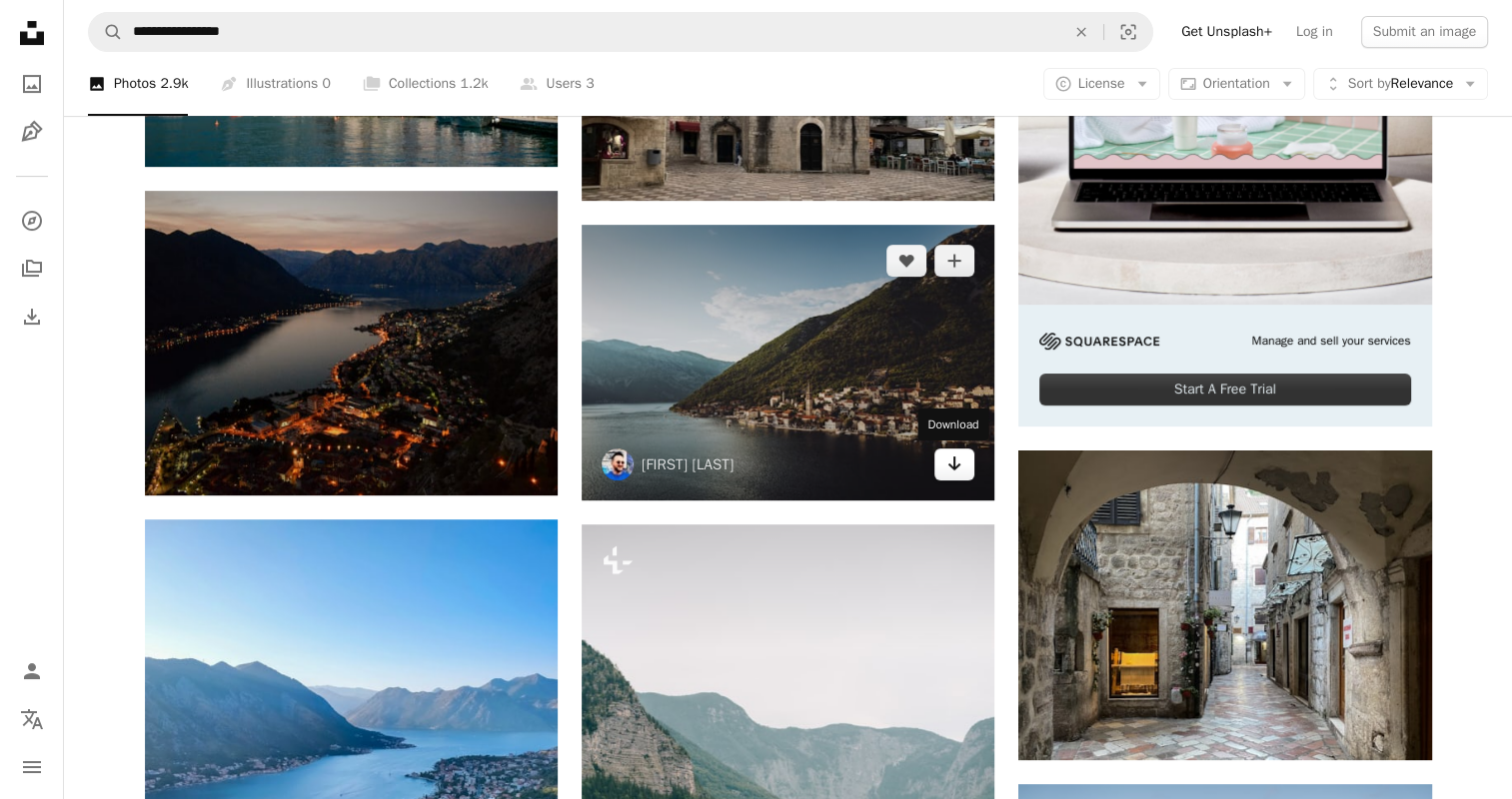 click on "Arrow pointing down" at bounding box center [954, 464] 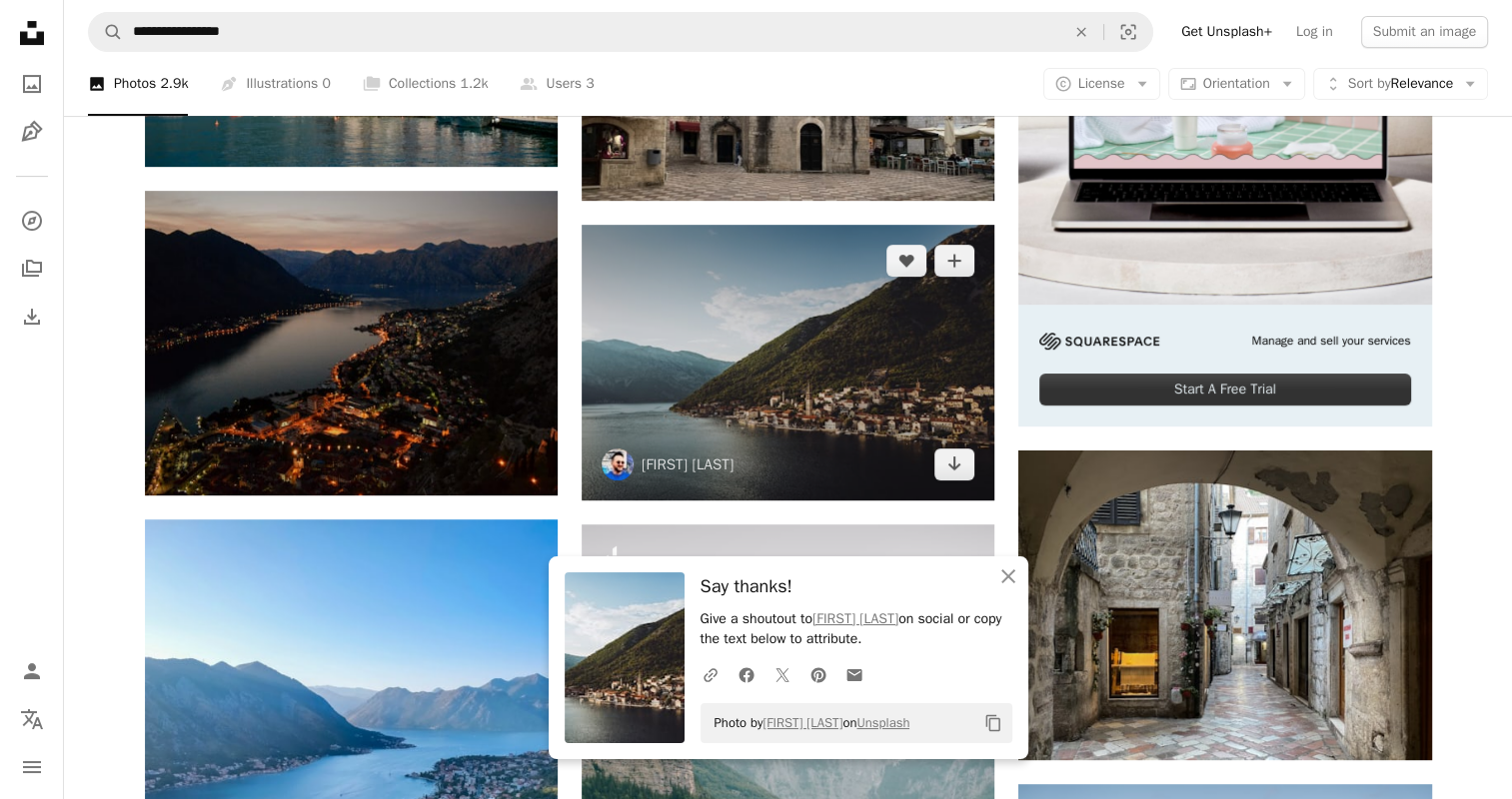 click at bounding box center [787, 362] 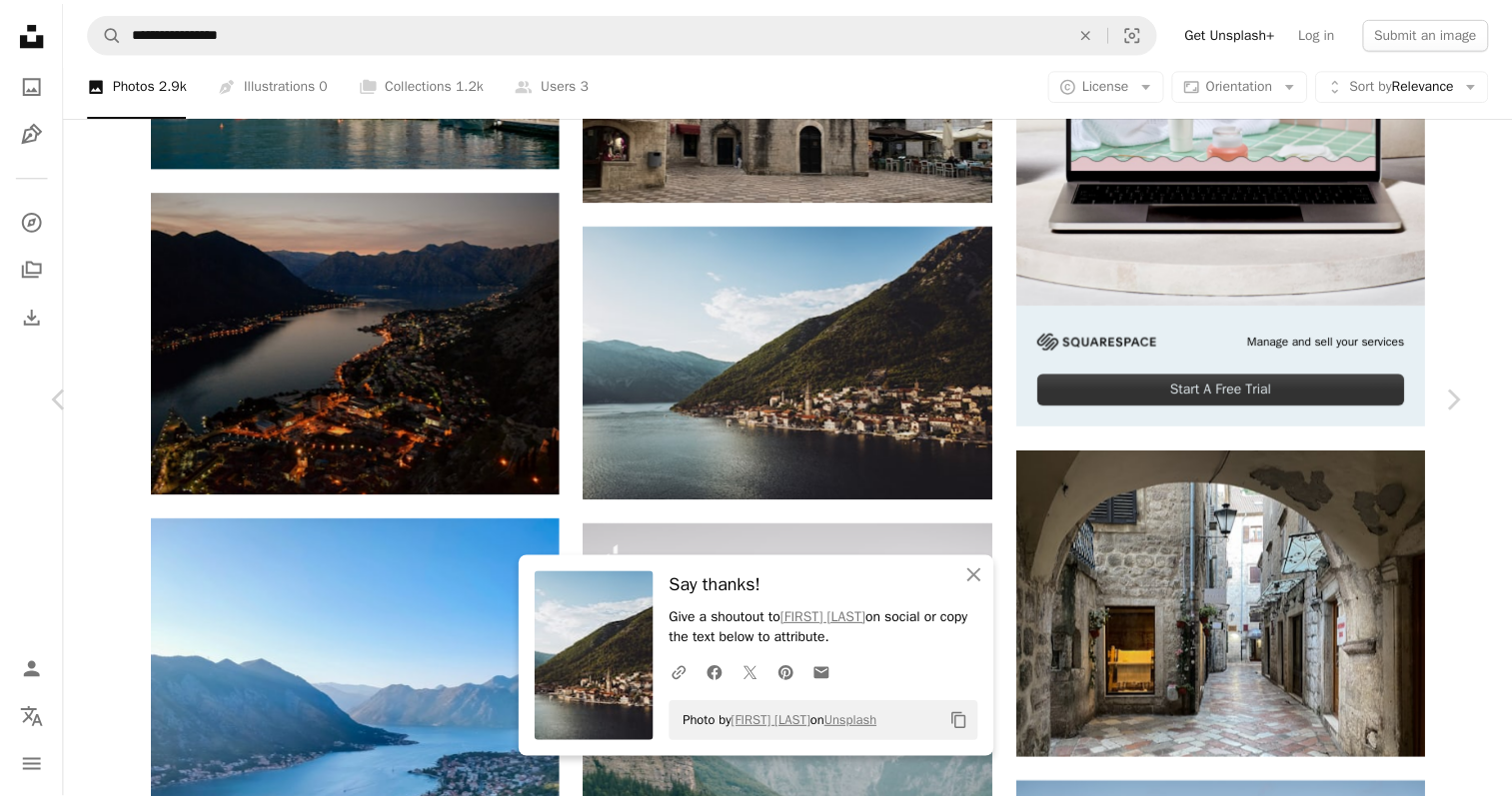 scroll, scrollTop: 184, scrollLeft: 0, axis: vertical 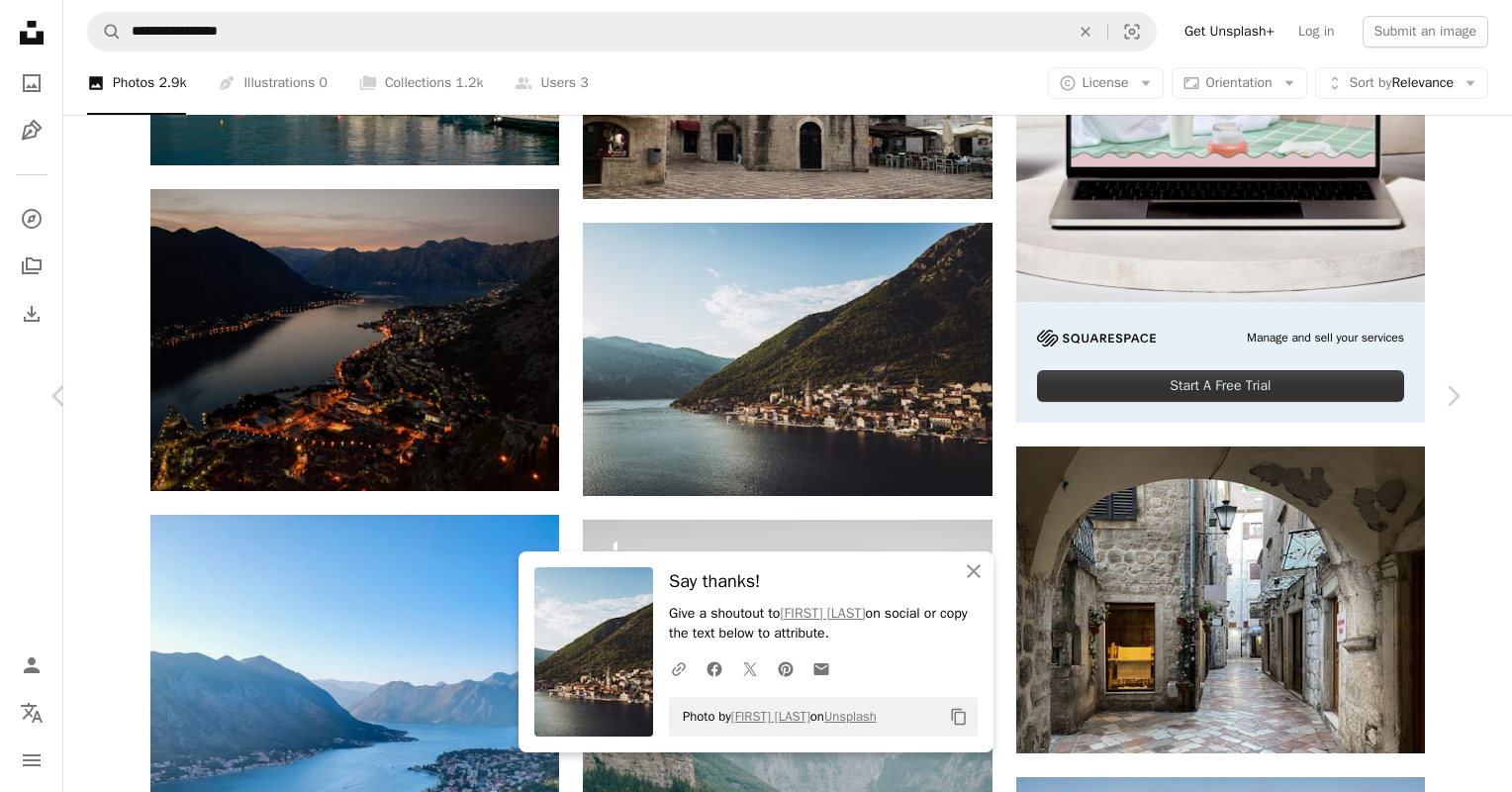 click on "An X shape Chevron left Chevron right An X shape Close Say thanks! Give a shoutout to  [FIRST] [LAST]  on social or copy the text below to attribute. A URL sharing icon (chains) Facebook icon X (formerly Twitter) icon Pinterest icon An envelope Photo by  [FIRST] [LAST]  on  Unsplash
Copy content [FIRST] [LAST] [INITIAL] A heart A plus sign Edit image   Plus sign for Unsplash+ Download free Chevron down Zoom in Views 3,434,445 Downloads 8,336 Featured in Photos A forward-right arrow Share Info icon Info More Actions A map marker [CITY], [COUNTRY] Calendar outlined Published on  October 20, 2017 Camera LEICA CAMERA AG, LEICA Q (Typ 116) Safety Free to use under the  Unsplash License city sea cloud church river lake europe town hill [COUNTRY] hillside spire building grey urban outdoors coast cliff alps [CITY] HD Wallpapers Browse premium related images on iStock  |  Save 20% with code UNSPLASH20 View more on iStock  ↗ Related images A heart A plus sign [FIRST] [LAST] A heart For" at bounding box center (756, 4431) 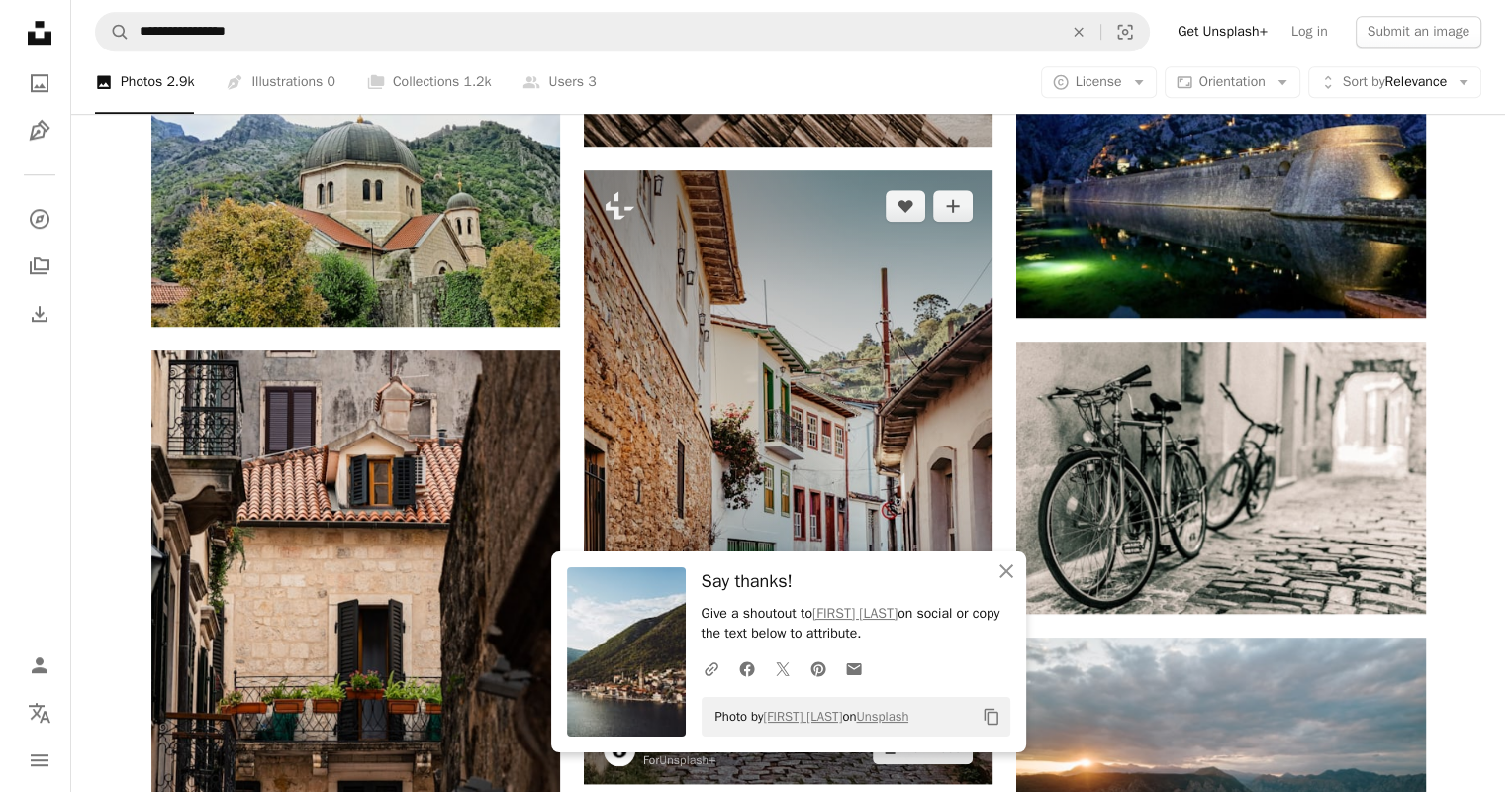 scroll, scrollTop: 1592, scrollLeft: 0, axis: vertical 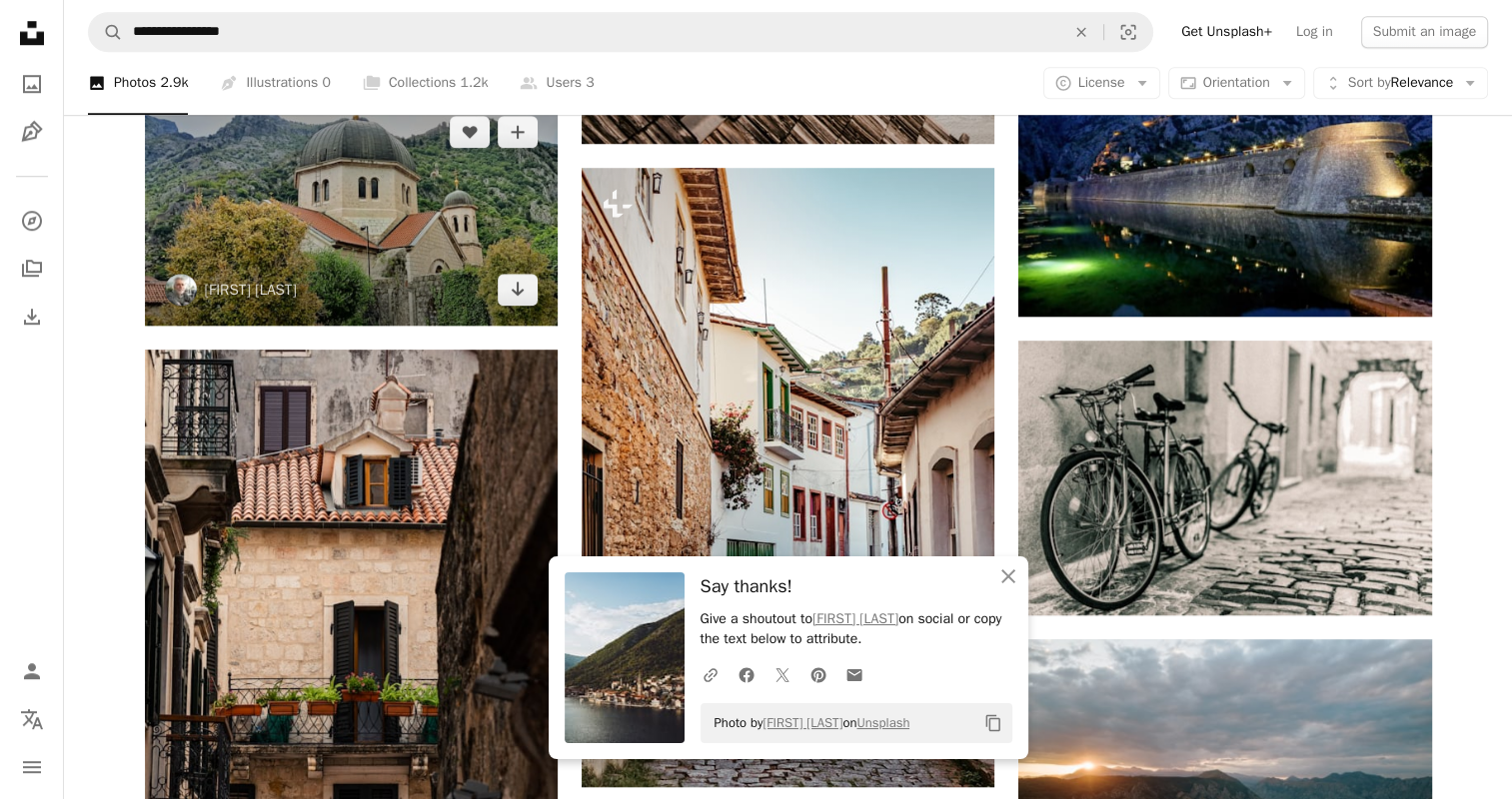 click at bounding box center [351, 211] 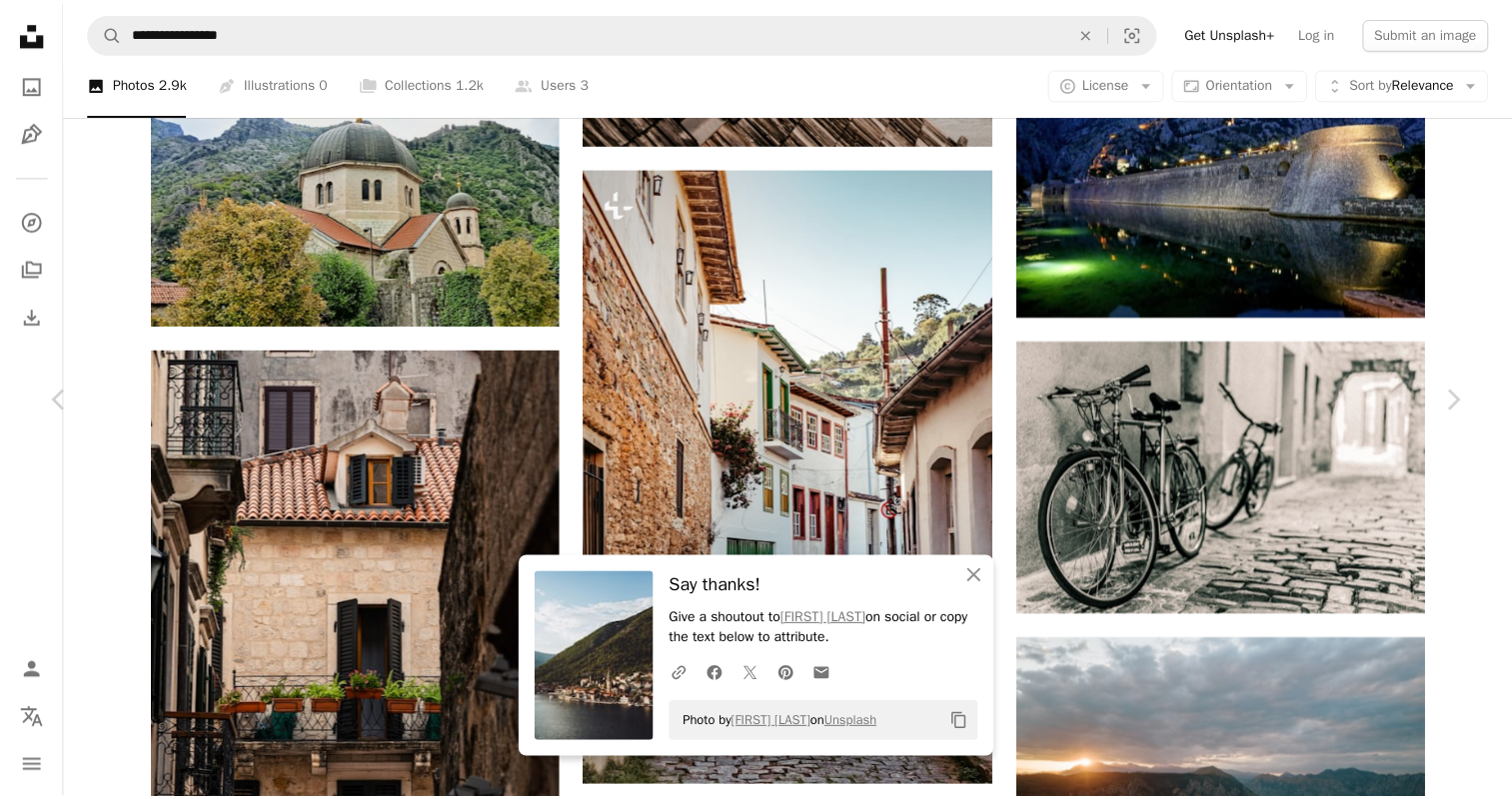 scroll, scrollTop: 163, scrollLeft: 0, axis: vertical 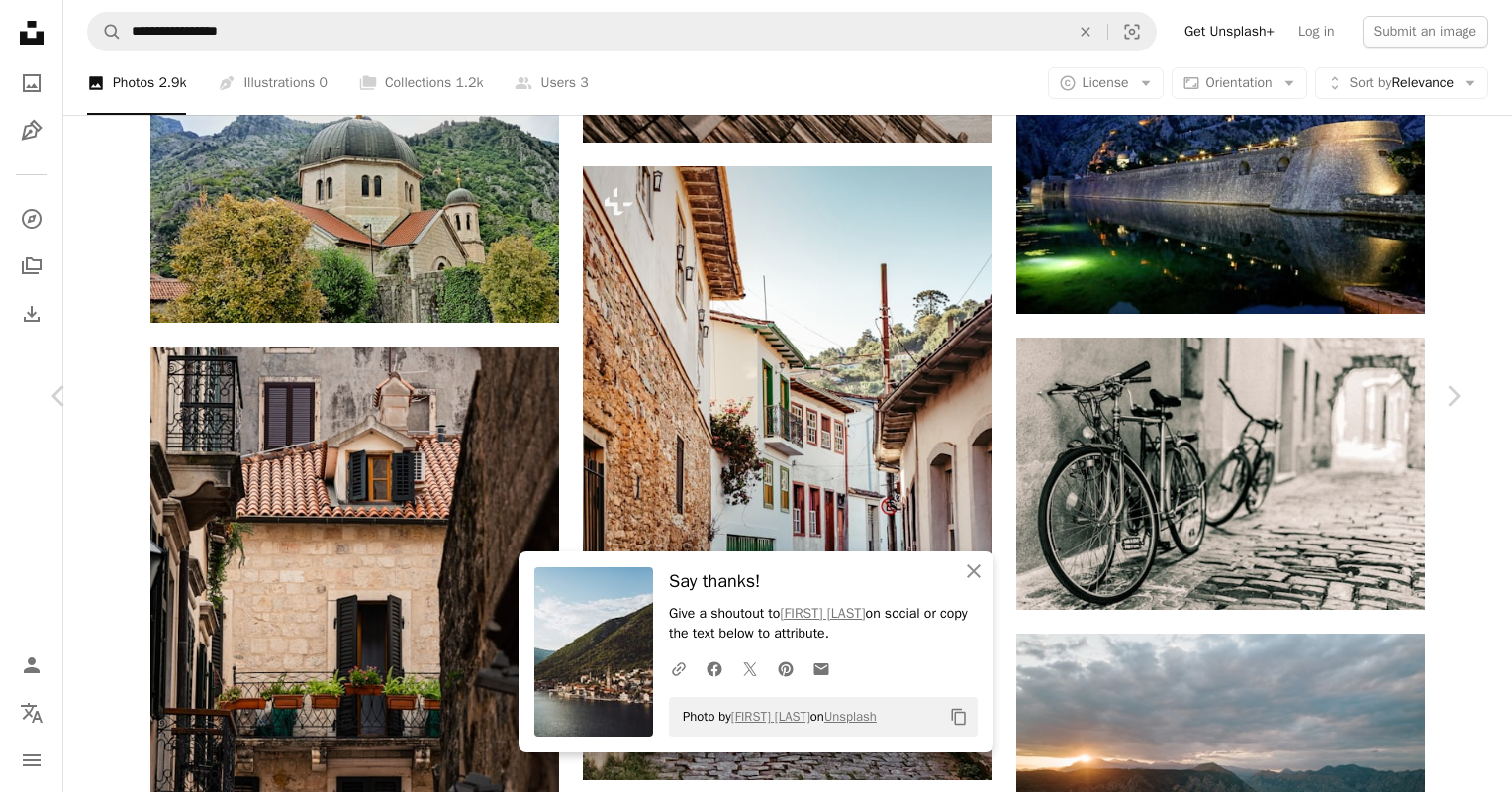 click on "An X shape Chevron left Chevron right An X shape Close Say thanks! Give a shoutout to  [FIRST] [LAST]  on social or copy the text below to attribute. A URL sharing icon (chains) Facebook icon X (formerly Twitter) icon Pinterest icon An envelope Photo by  [FIRST] [LAST]  on  Unsplash
Copy content [FIRST] [LAST] [INITIAL]21 A heart A plus sign Edit image   Plus sign for Unsplash+ Download free Chevron down Zoom in Views 4,248 Downloads 28 A forward-right arrow Share Info icon Info More Actions one of the many churches around [CITY] city walls this is St Nicholas church A map marker [CITY], [COUNTRY] Calendar outlined Published on  May 24, 2024 Camera HMD Global, Nokia G10 Safety Free to use under the  Unsplash License [CITY] [COUNTRY] church brown outdoors [COUNTRY] arch [CITY] gothic arch arched HD Wallpapers Browse premium related images on iStock  |  Save 20% with code UNSPLASH20 View more on iStock  ↗ Related images A heart A plus sign [FIRST] [LAST] Arrow pointing down A heart A plus sign T V" at bounding box center [756, 3441] 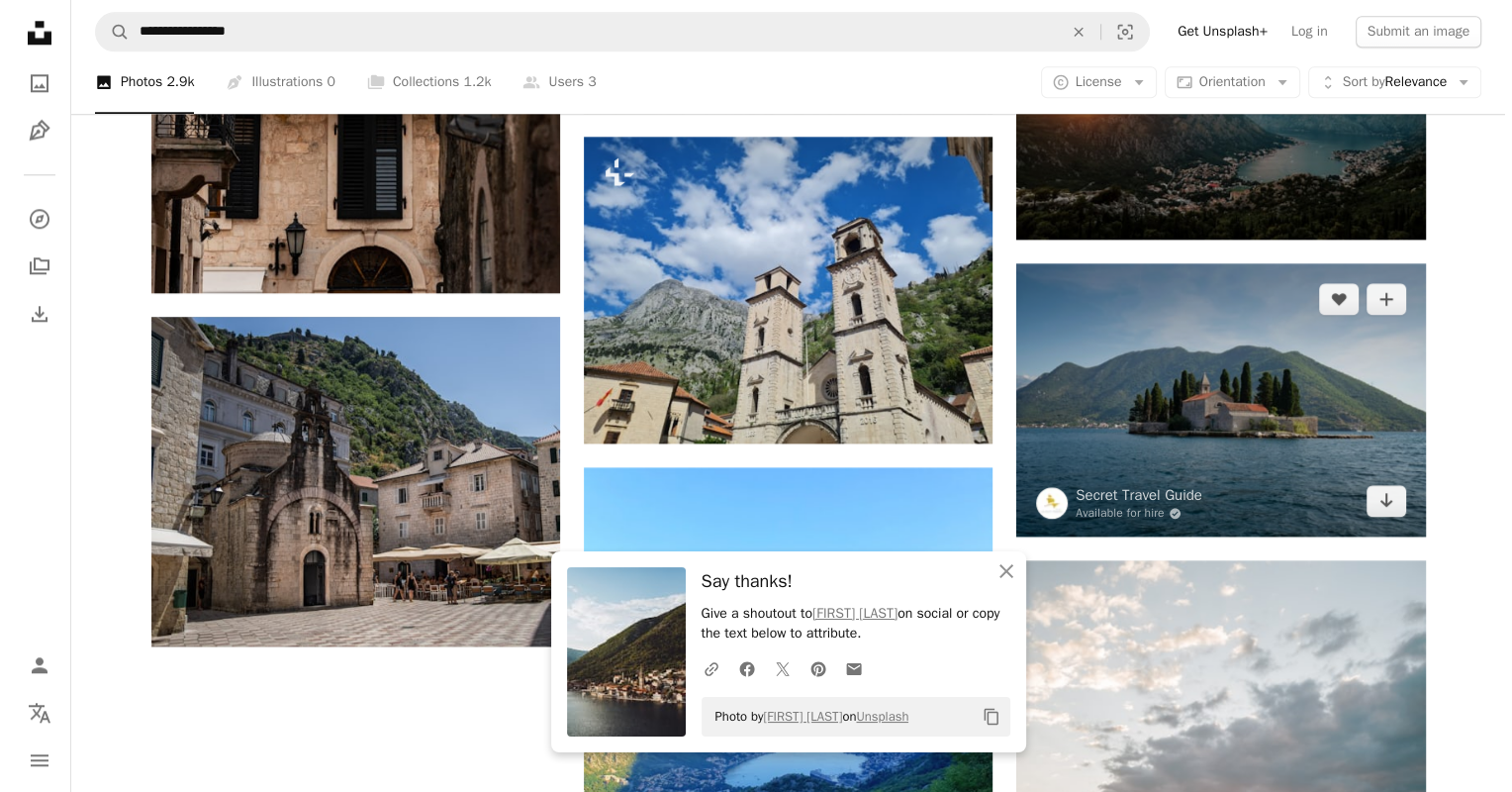 scroll, scrollTop: 2247, scrollLeft: 0, axis: vertical 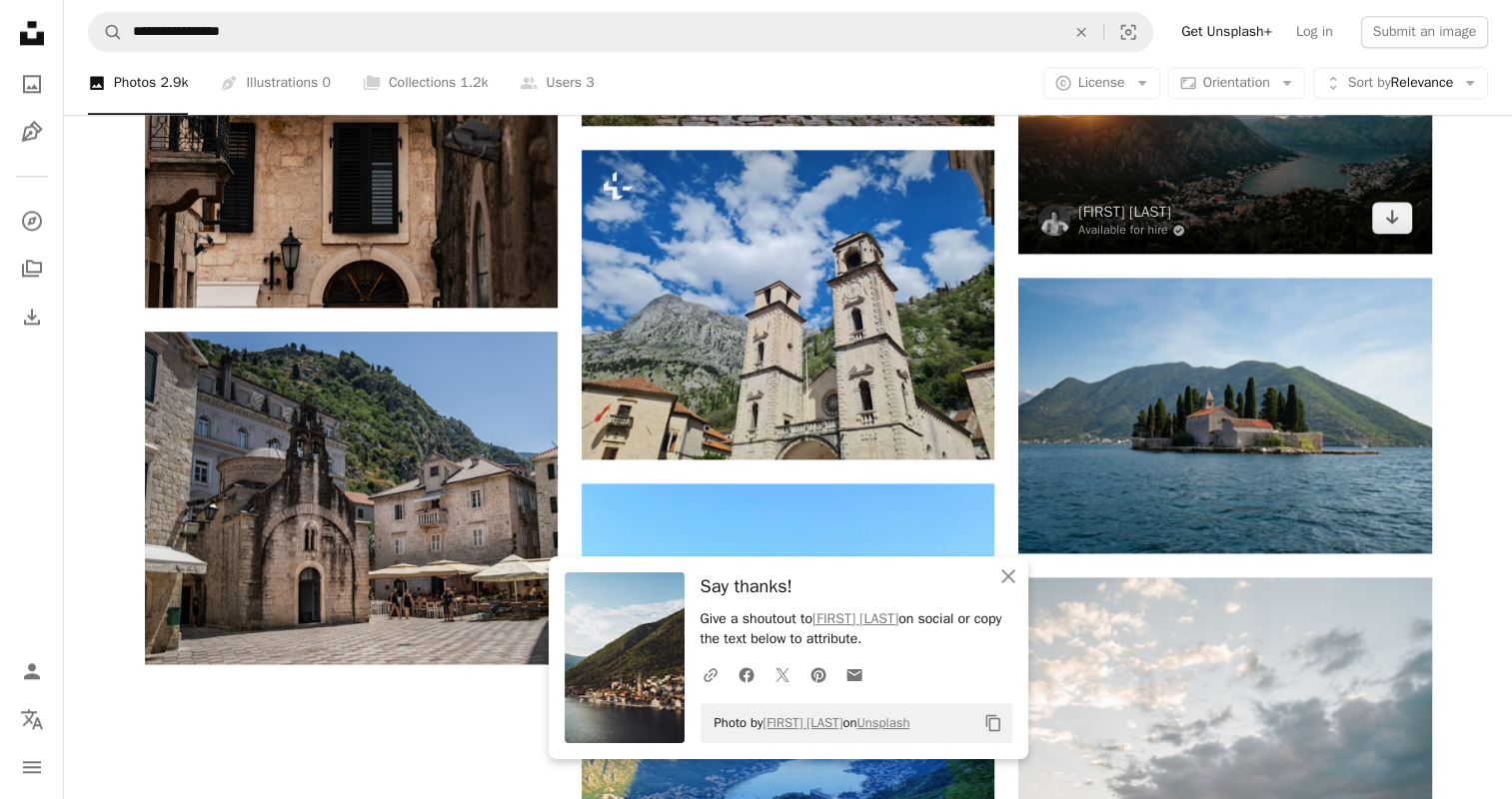 click at bounding box center [1224, 116] 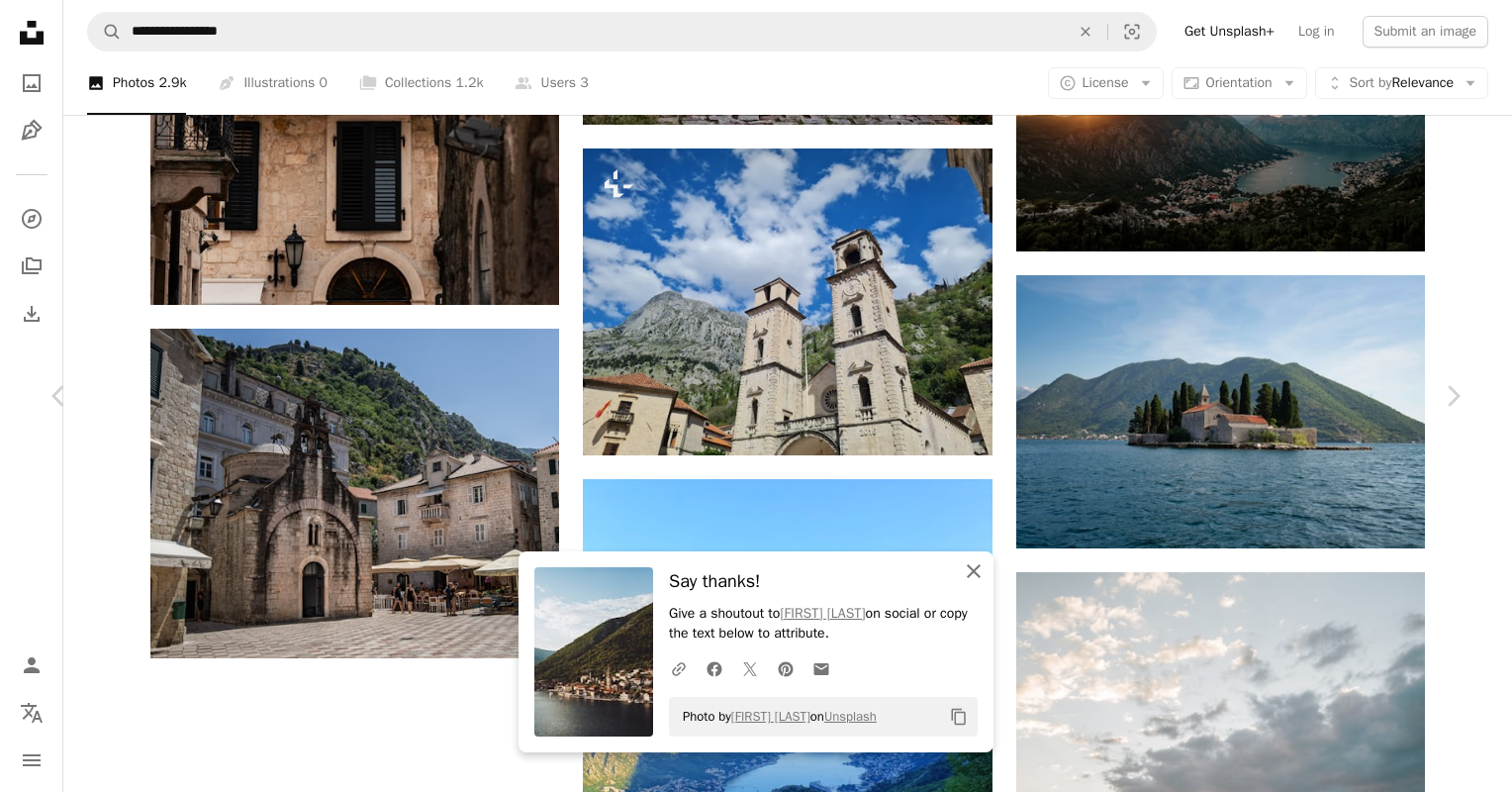 click on "An X shape" 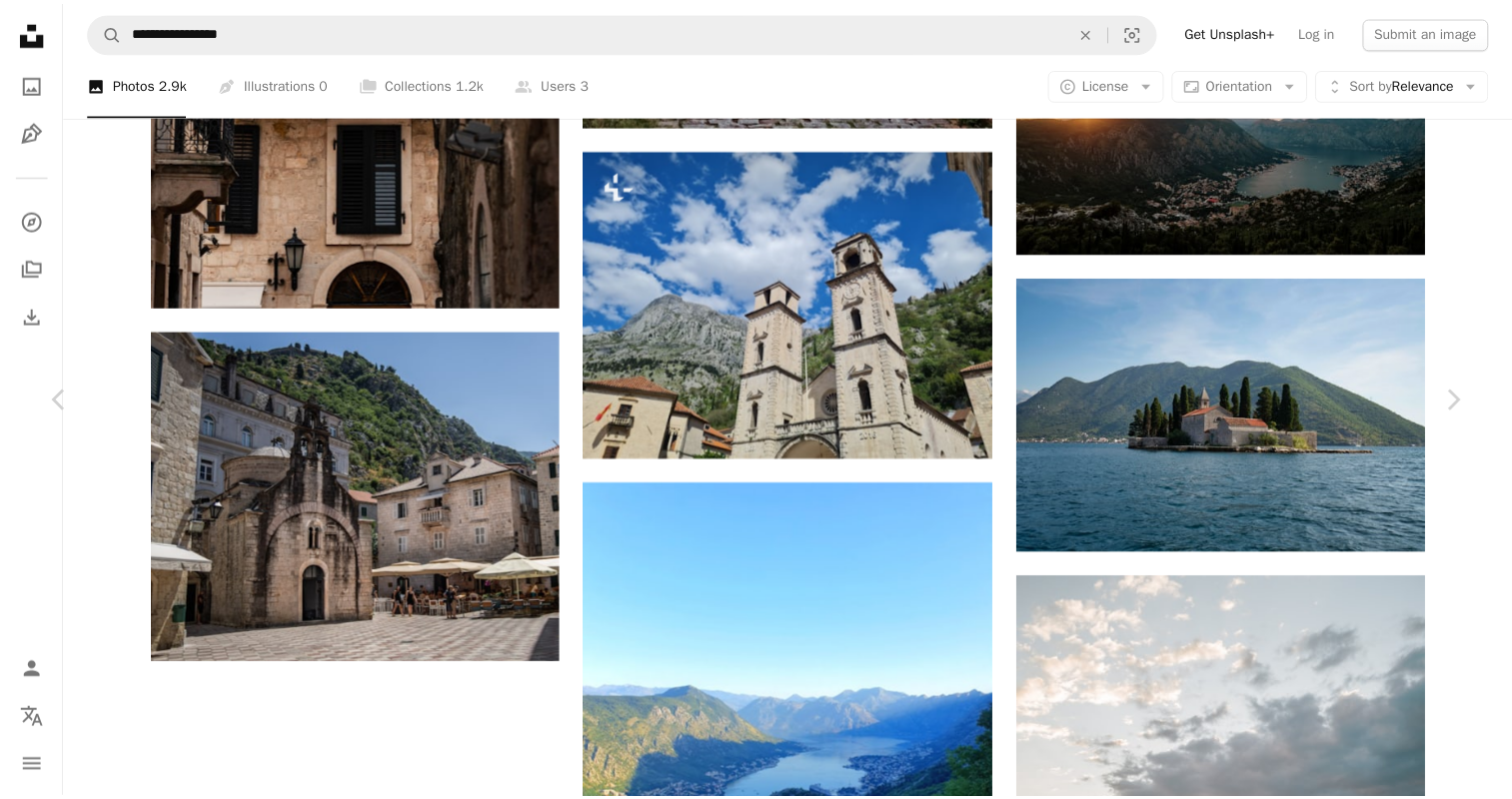 scroll, scrollTop: 31, scrollLeft: 0, axis: vertical 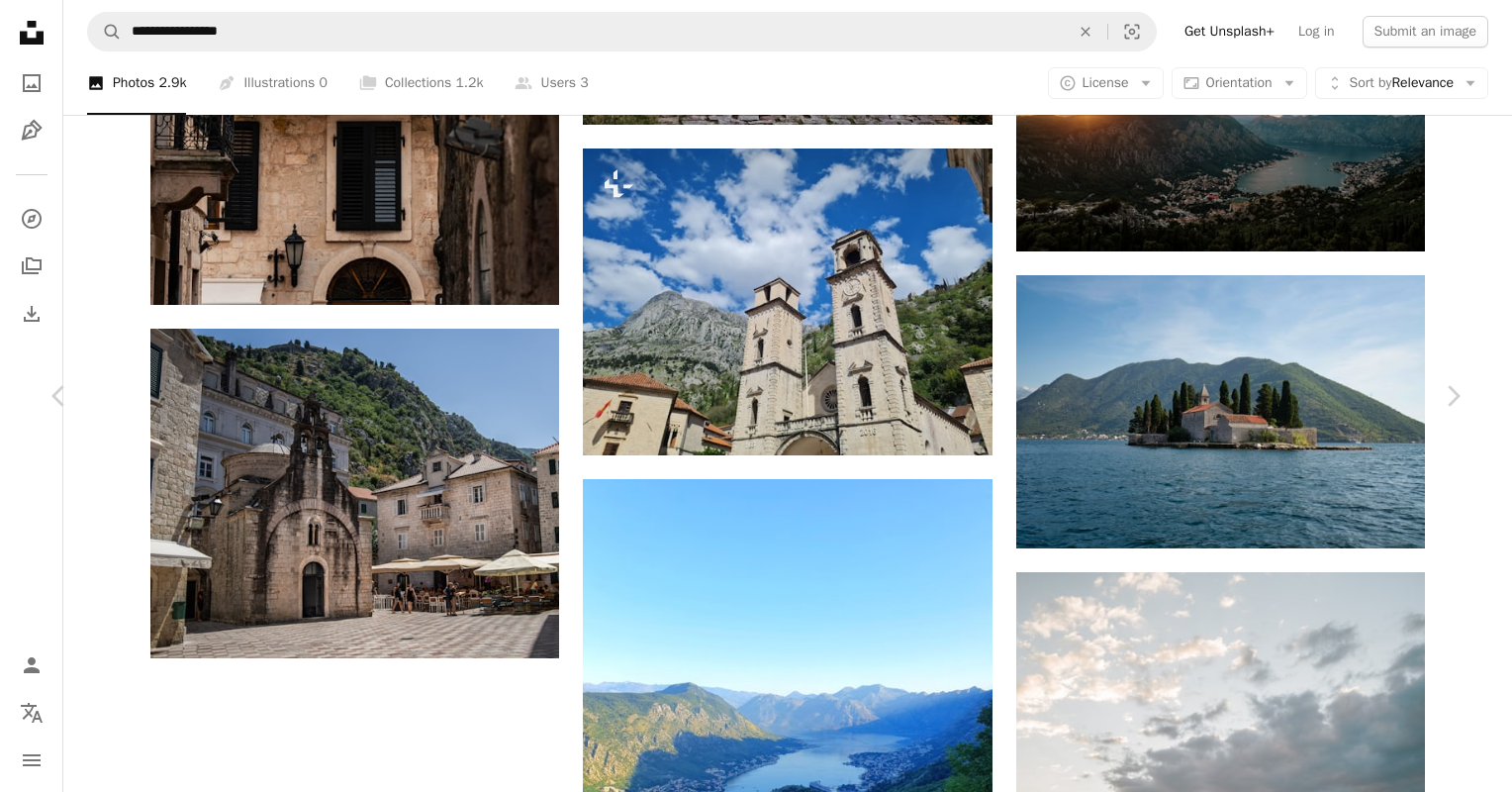 click on "Download free" at bounding box center (1266, 2421) 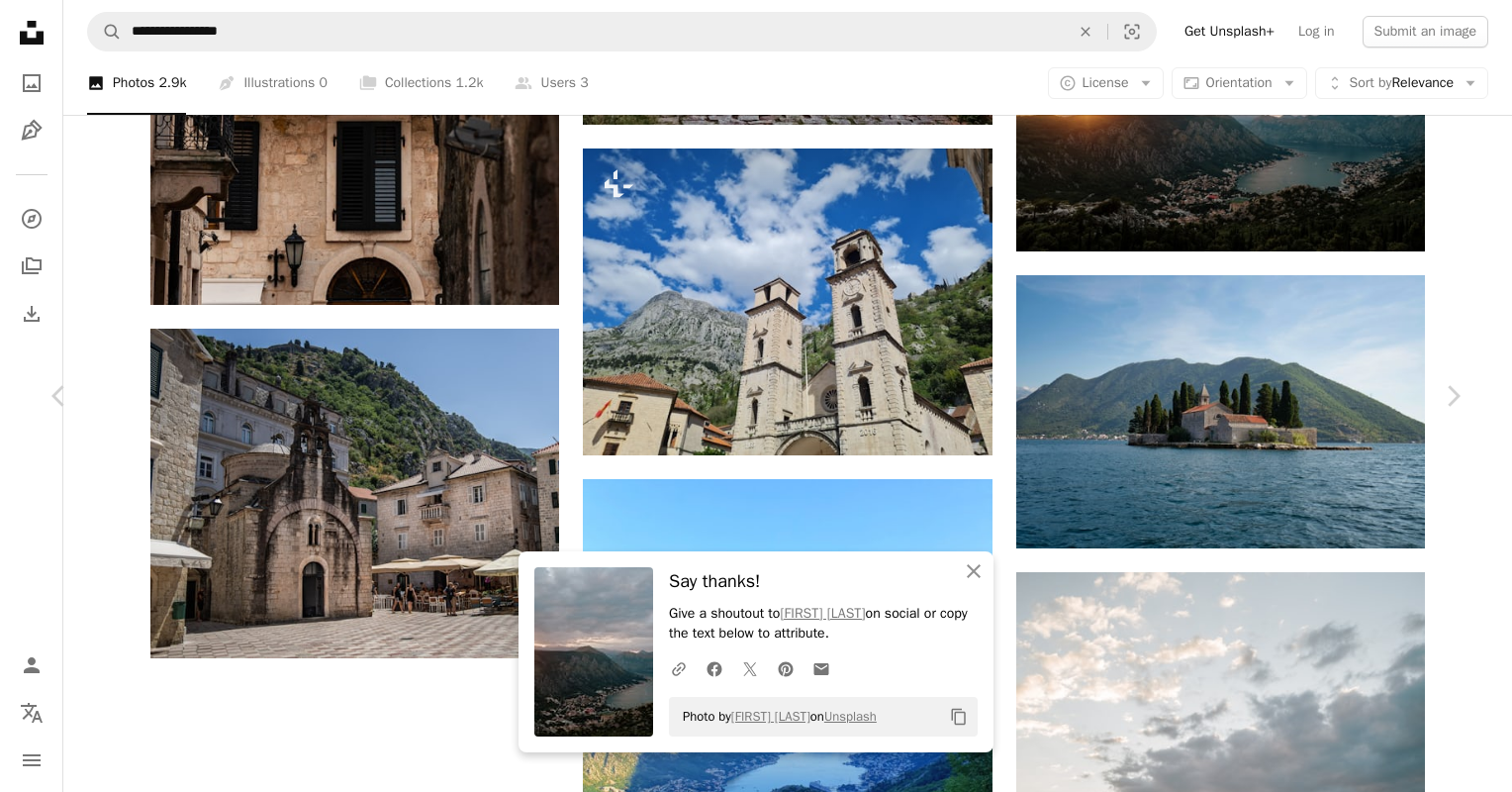 click on "Say thanks! Give a shoutout to  [FIRST] [LAST]  on social or copy the text below to attribute. Photo by  [FIRST] [LAST]  on  Unsplash
Copy content [FIRST] [LAST] Available for hire Kotor, [COUNTRY] Calendar outlined Published on  [MONTH] [DAY], [YEAR] Camera LEICA CAMERA AG, LEICA Q2 Safety Free to use under the  Unsplash License forest land sea river lake urban cityscape outdoors aerial view vegetation woodland [COUNTRY] kotor Free stock photos Browse premium related images on iStock  |  Save 20% with code UNSPLASH20 View more on iStock  ↗ Related images [FIRST] [LAST] [FIRST] [LAST]" at bounding box center (756, 2786) 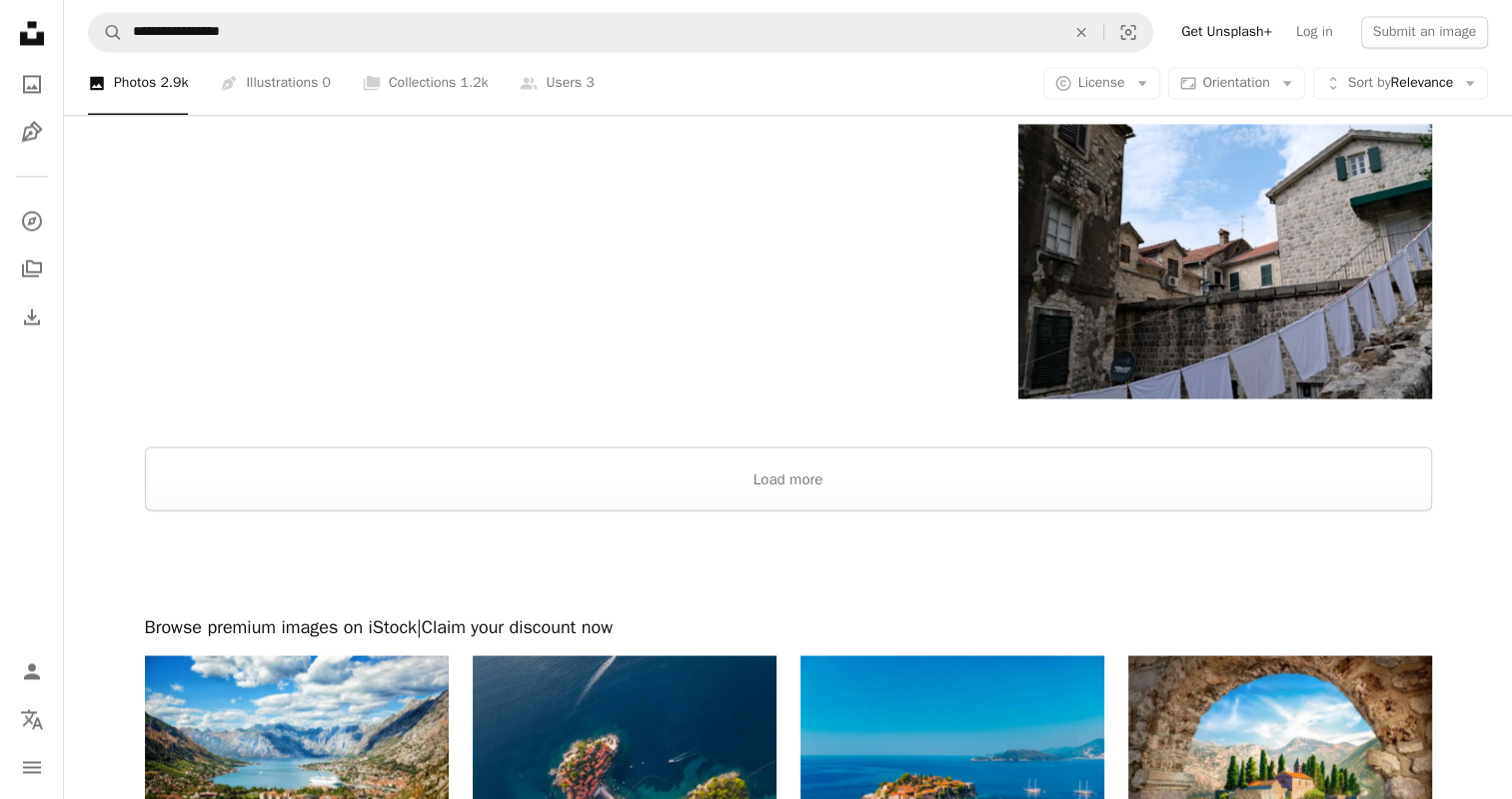 scroll, scrollTop: 3365, scrollLeft: 0, axis: vertical 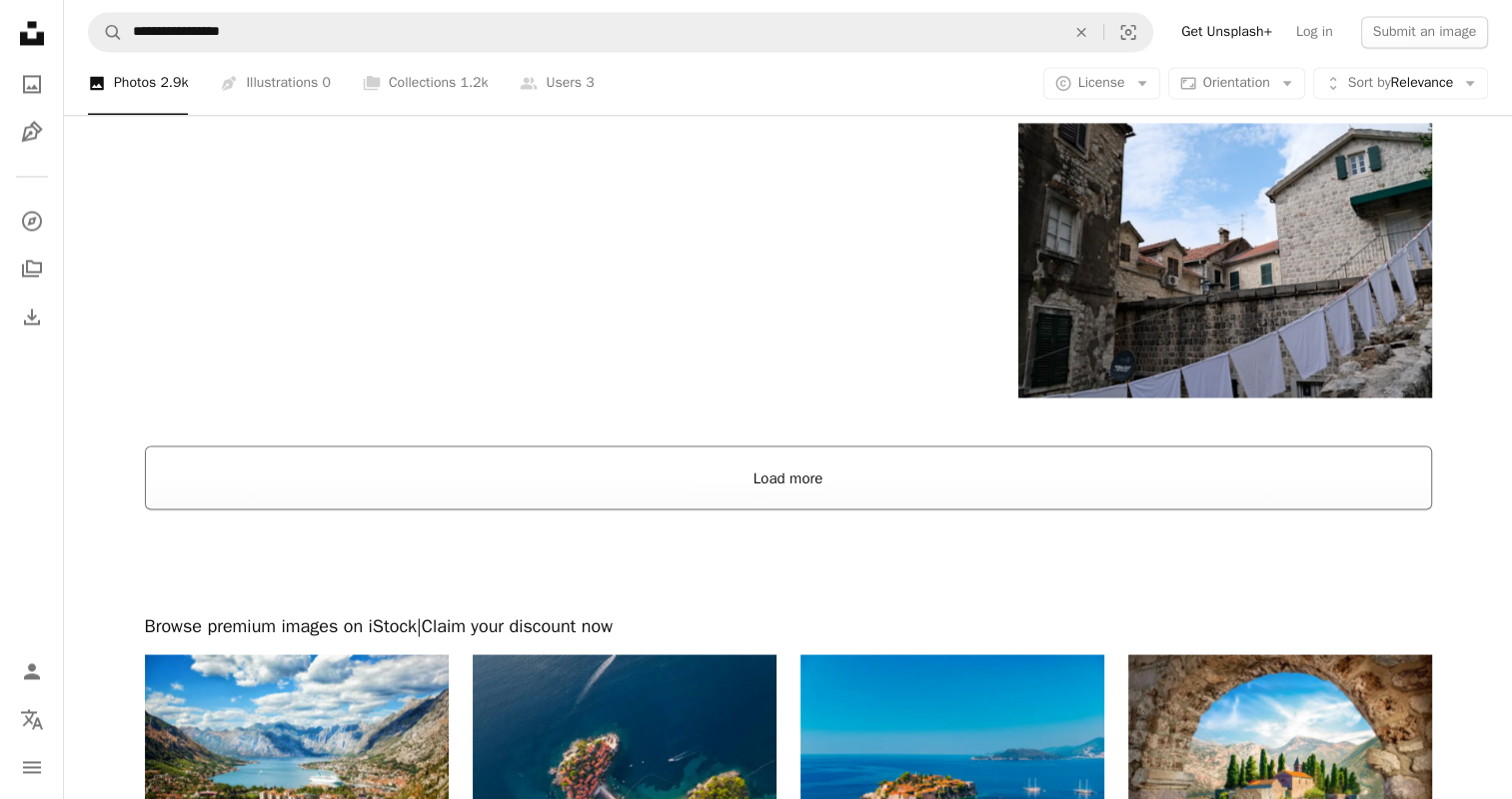 click on "Load more" at bounding box center [788, 477] 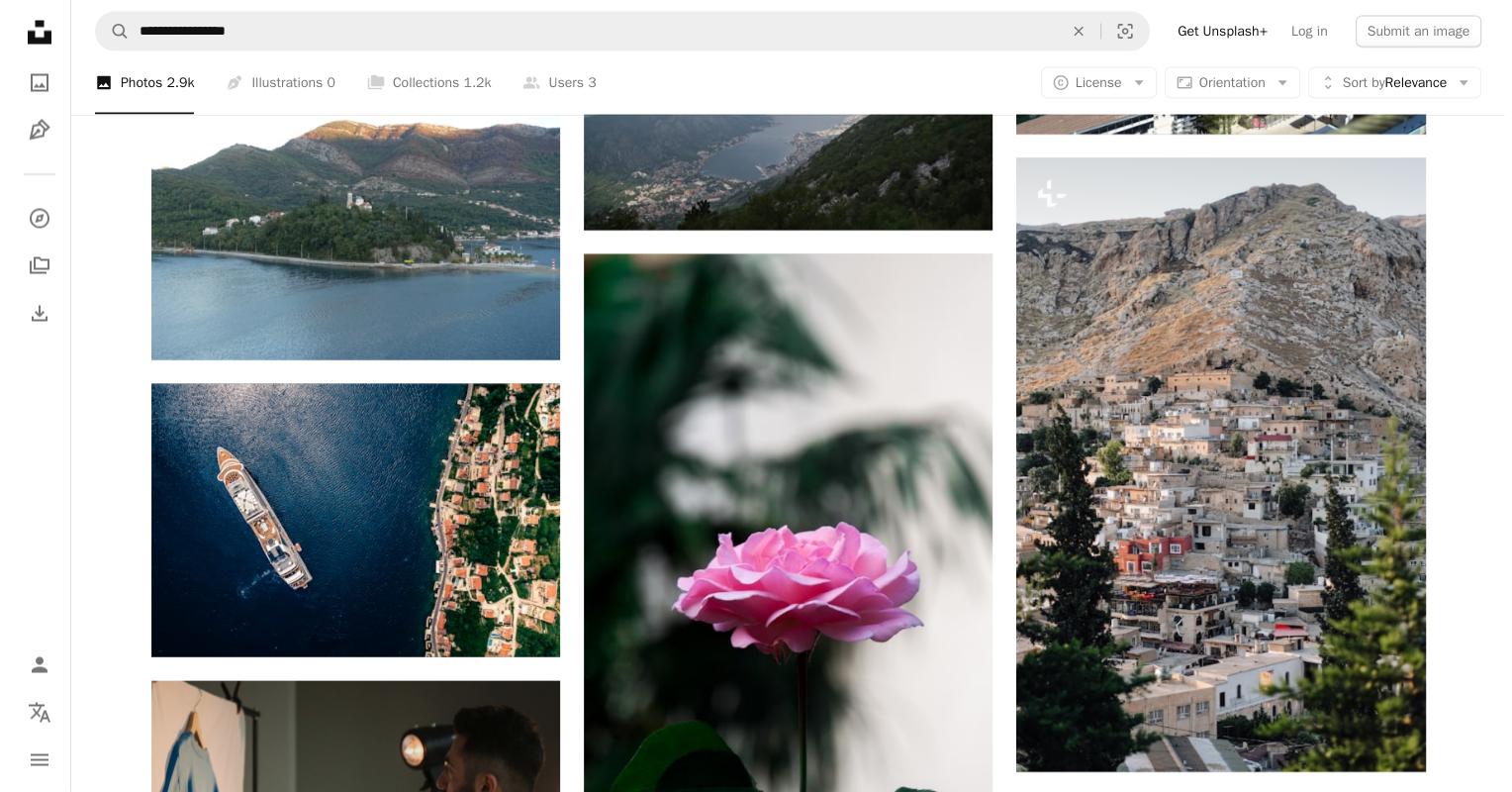 scroll, scrollTop: 3975, scrollLeft: 0, axis: vertical 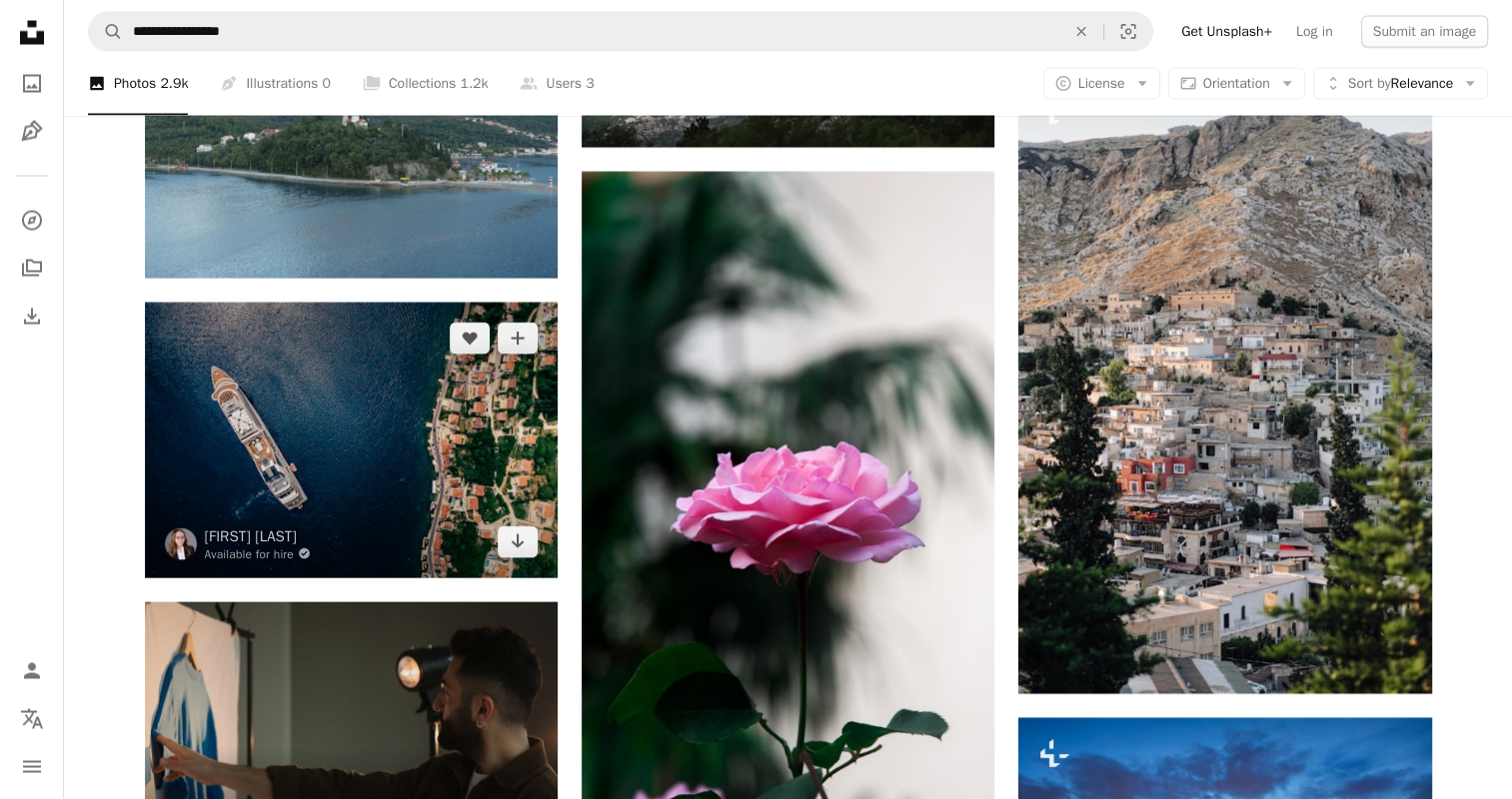 click at bounding box center (351, 439) 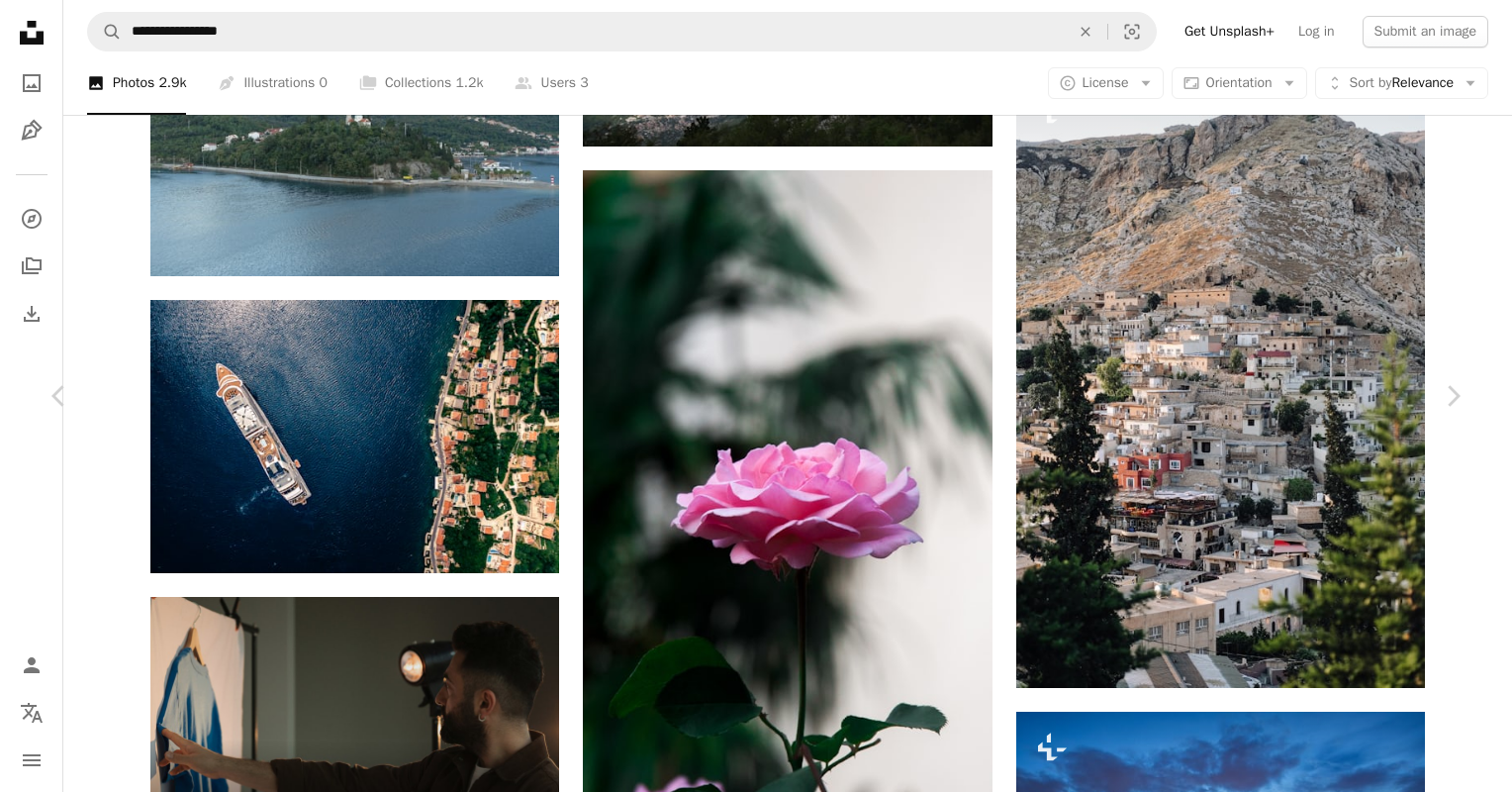scroll, scrollTop: 245, scrollLeft: 0, axis: vertical 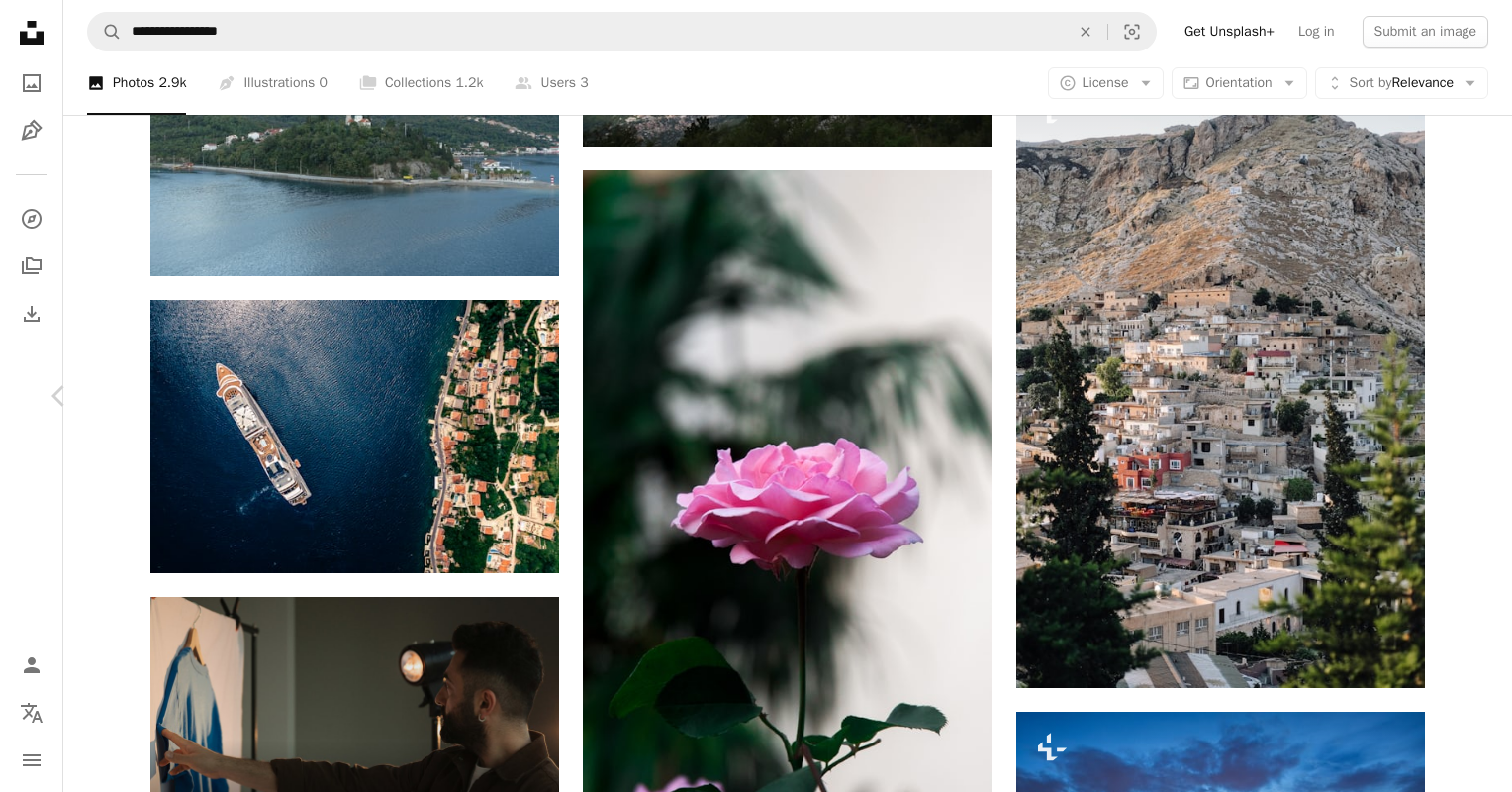 click on "Chevron right" at bounding box center [1453, 396] 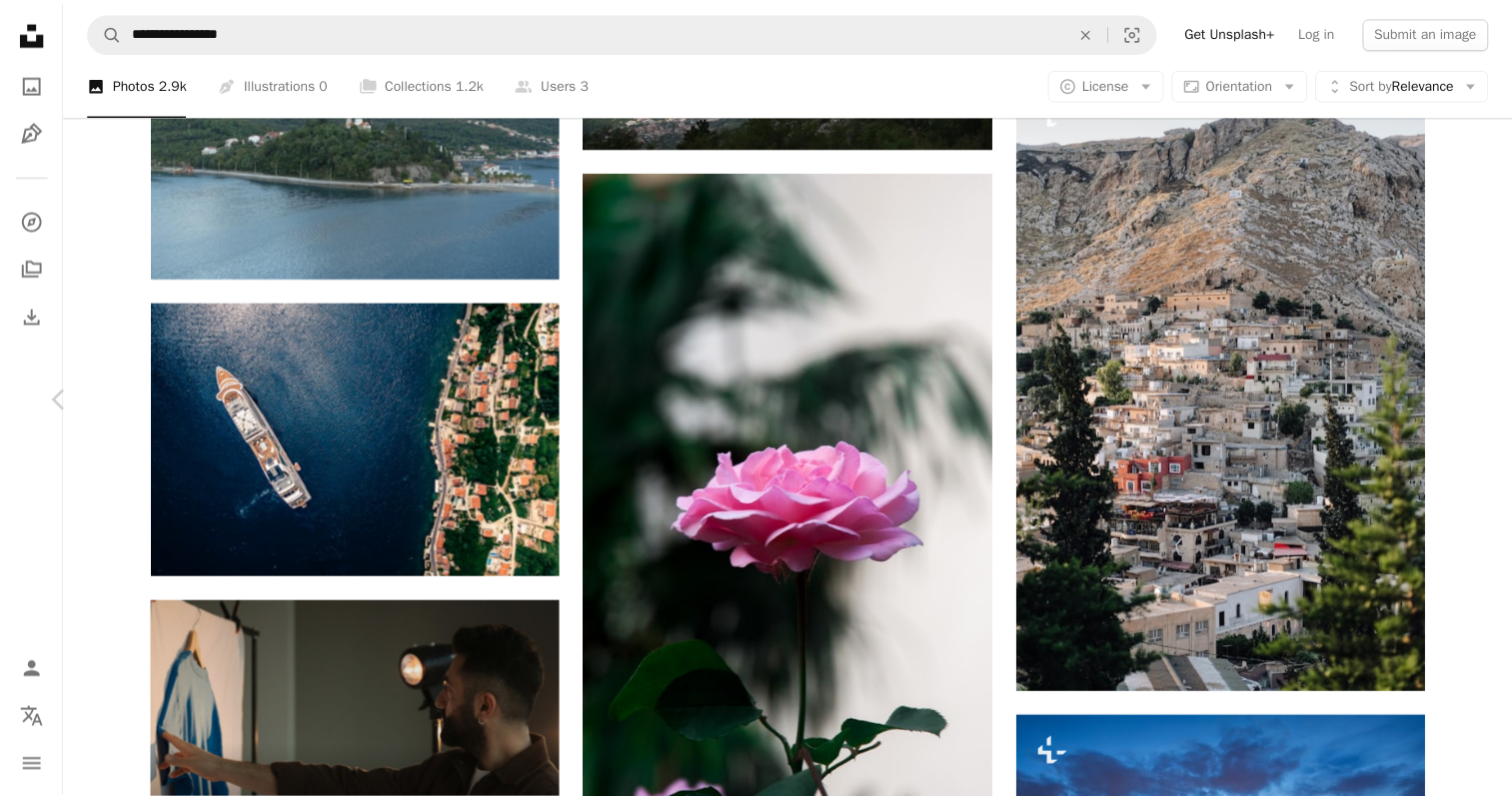 scroll, scrollTop: 0, scrollLeft: 0, axis: both 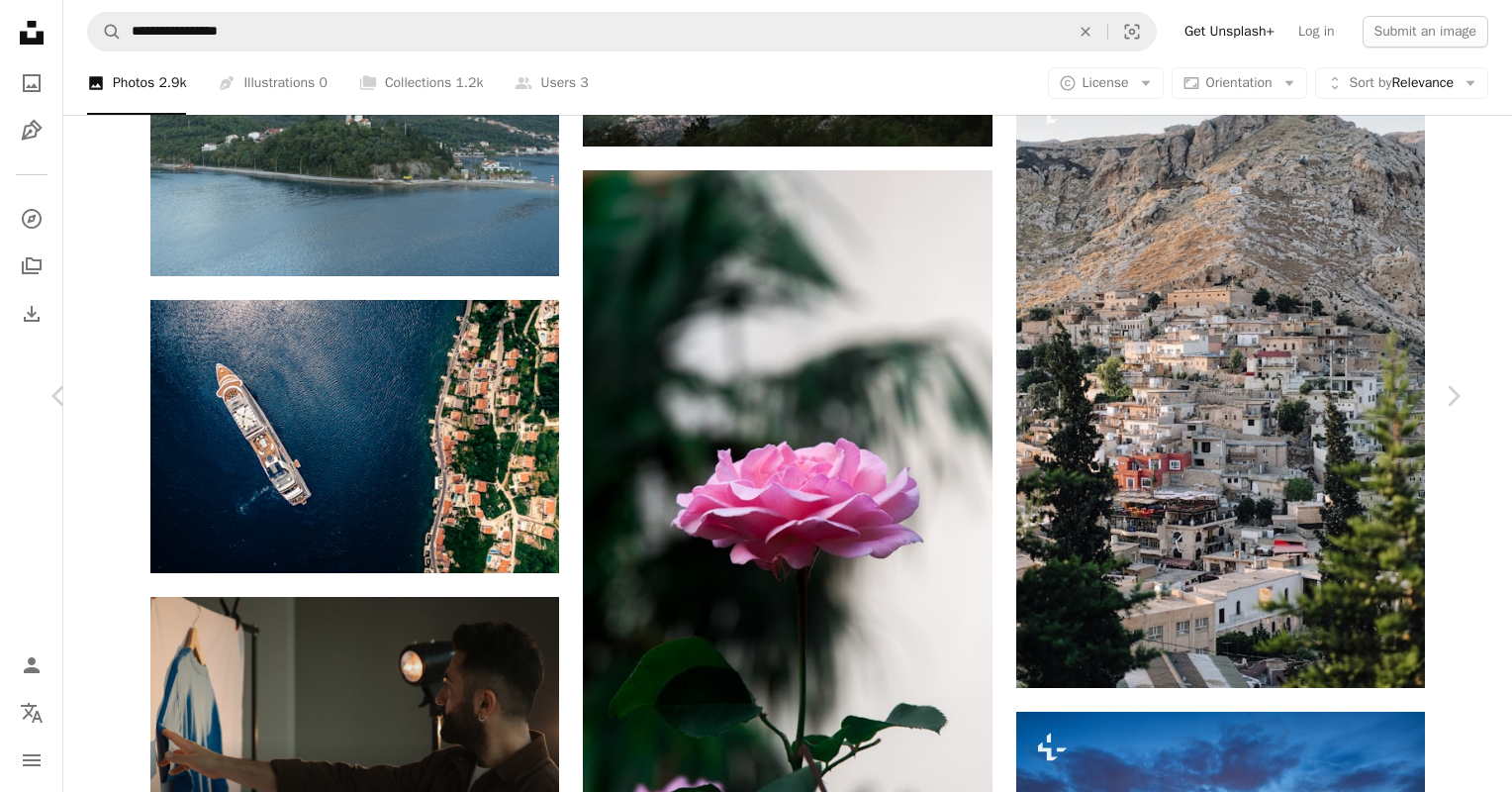 click on "An X shape" at bounding box center [20, 20] 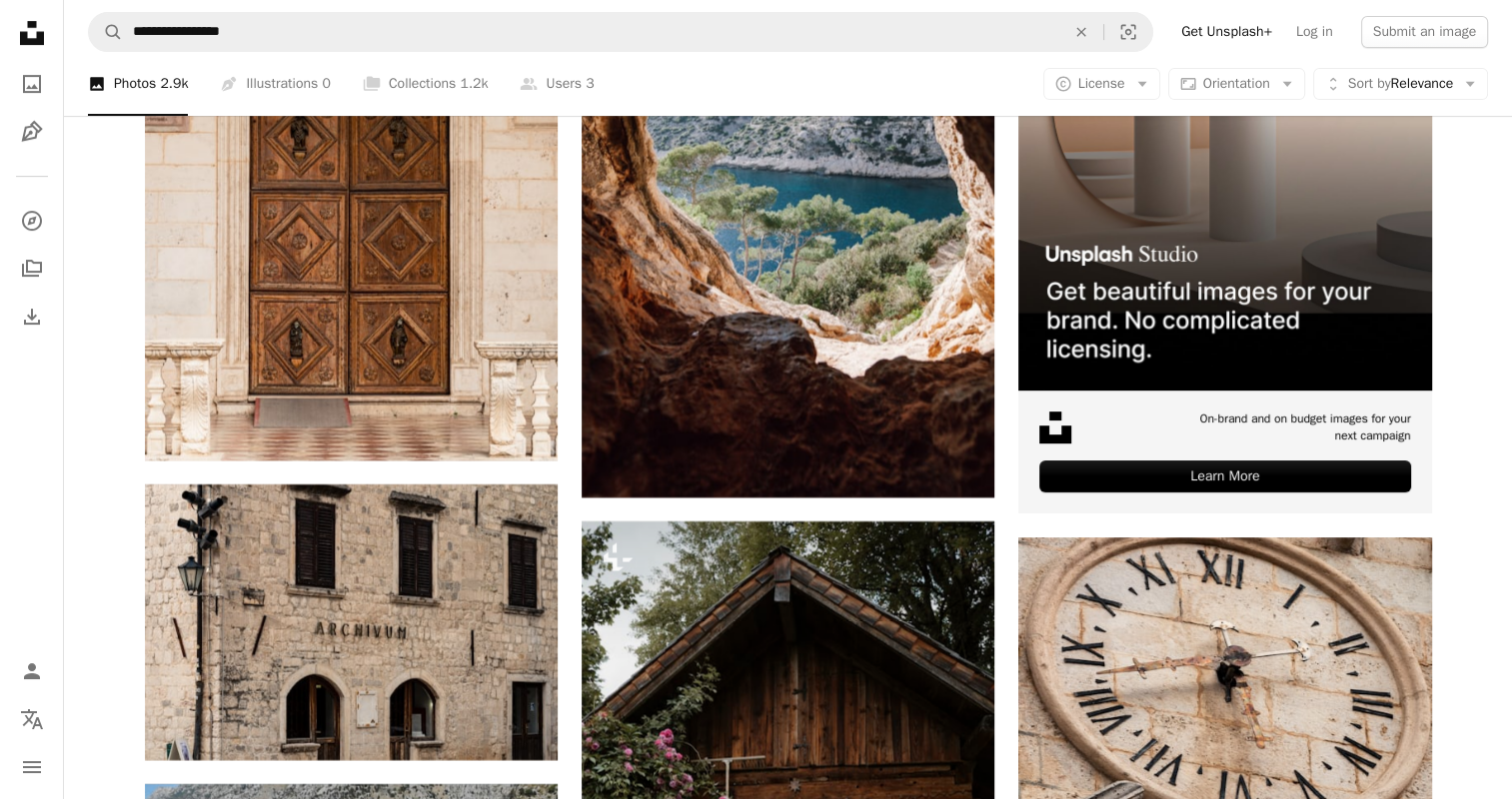 scroll, scrollTop: 8385, scrollLeft: 0, axis: vertical 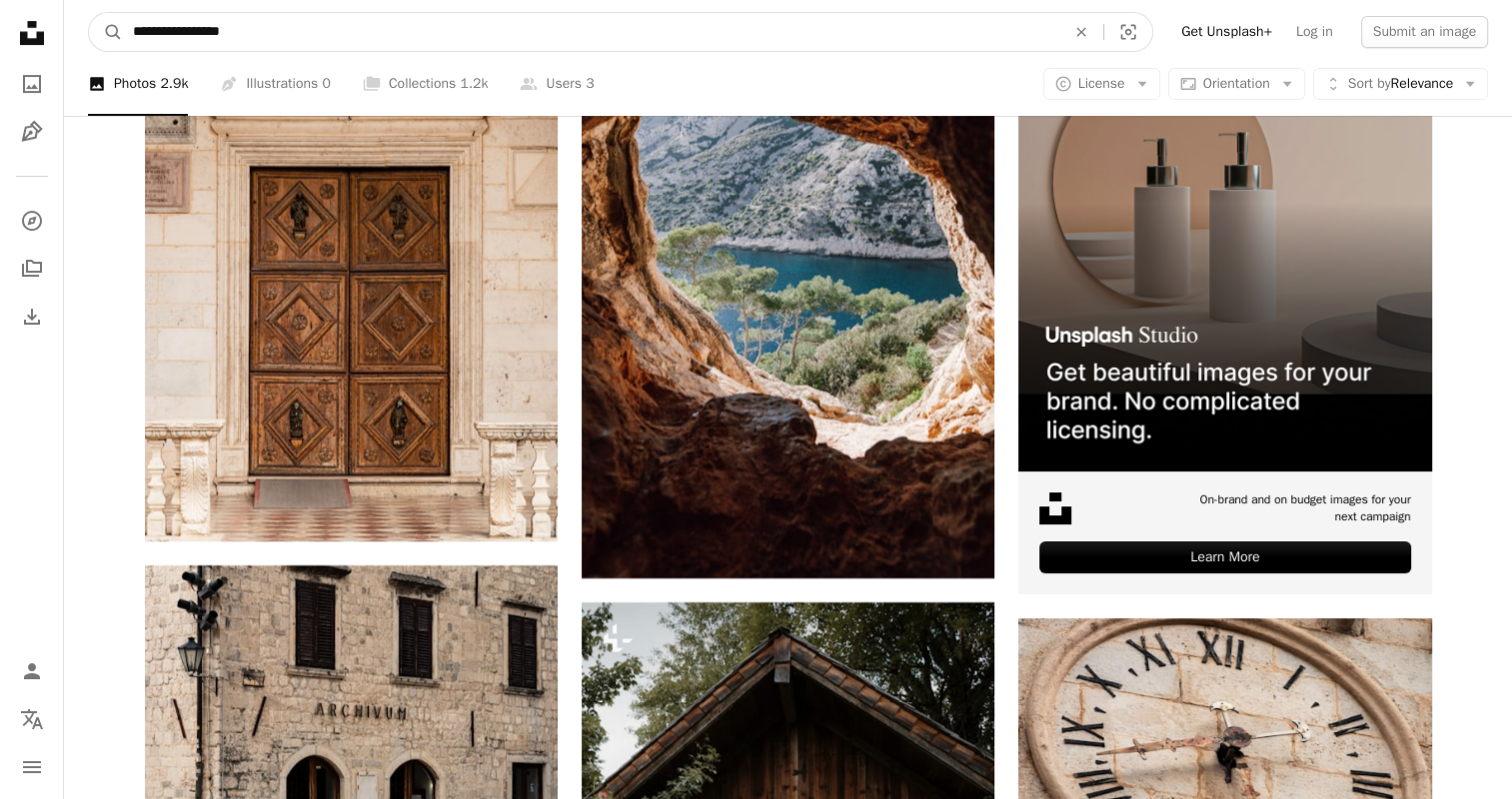 drag, startPoint x: 320, startPoint y: 29, endPoint x: 42, endPoint y: 0, distance: 279.5085 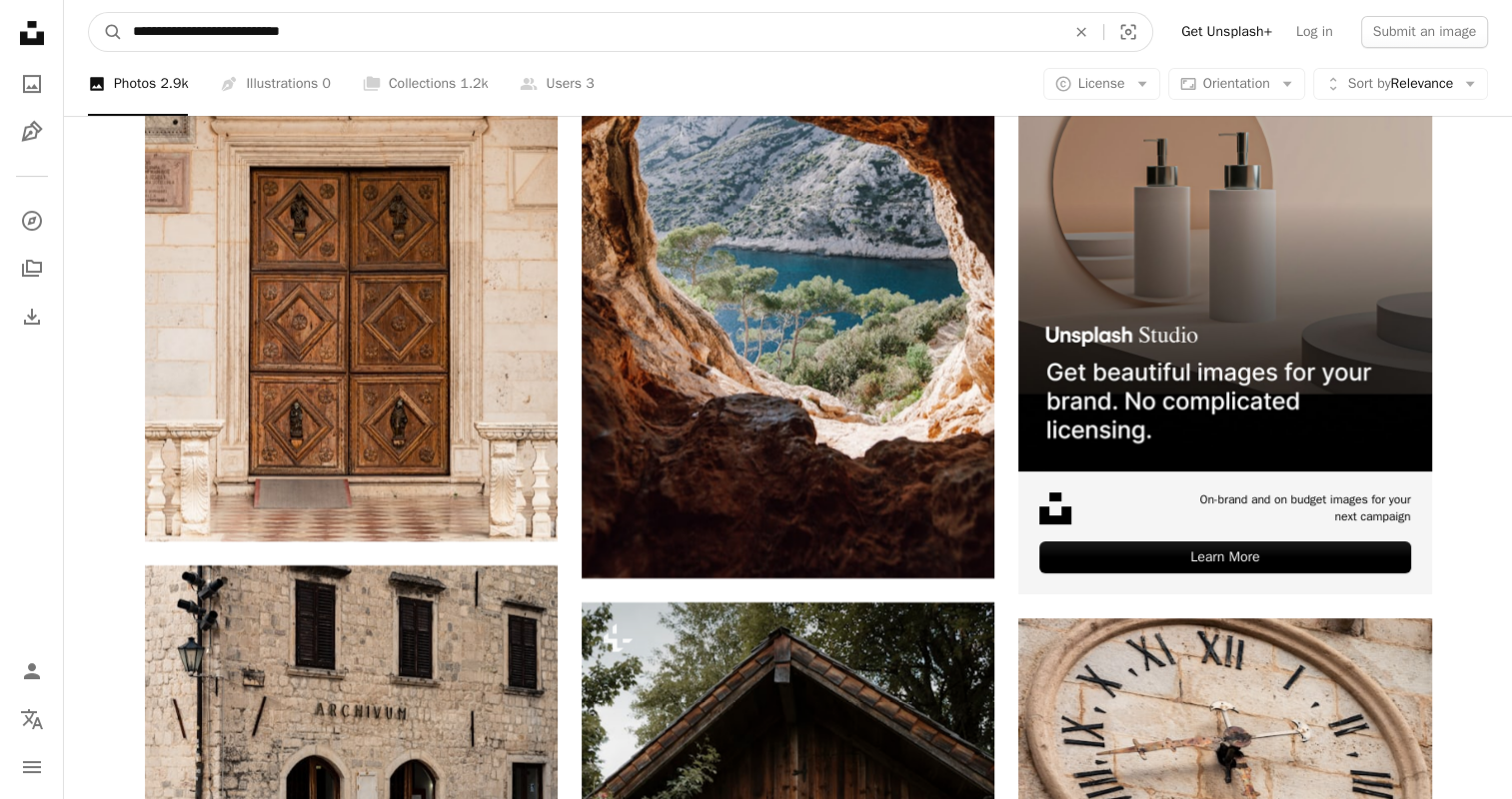 click on "A magnifying glass" at bounding box center (106, 32) 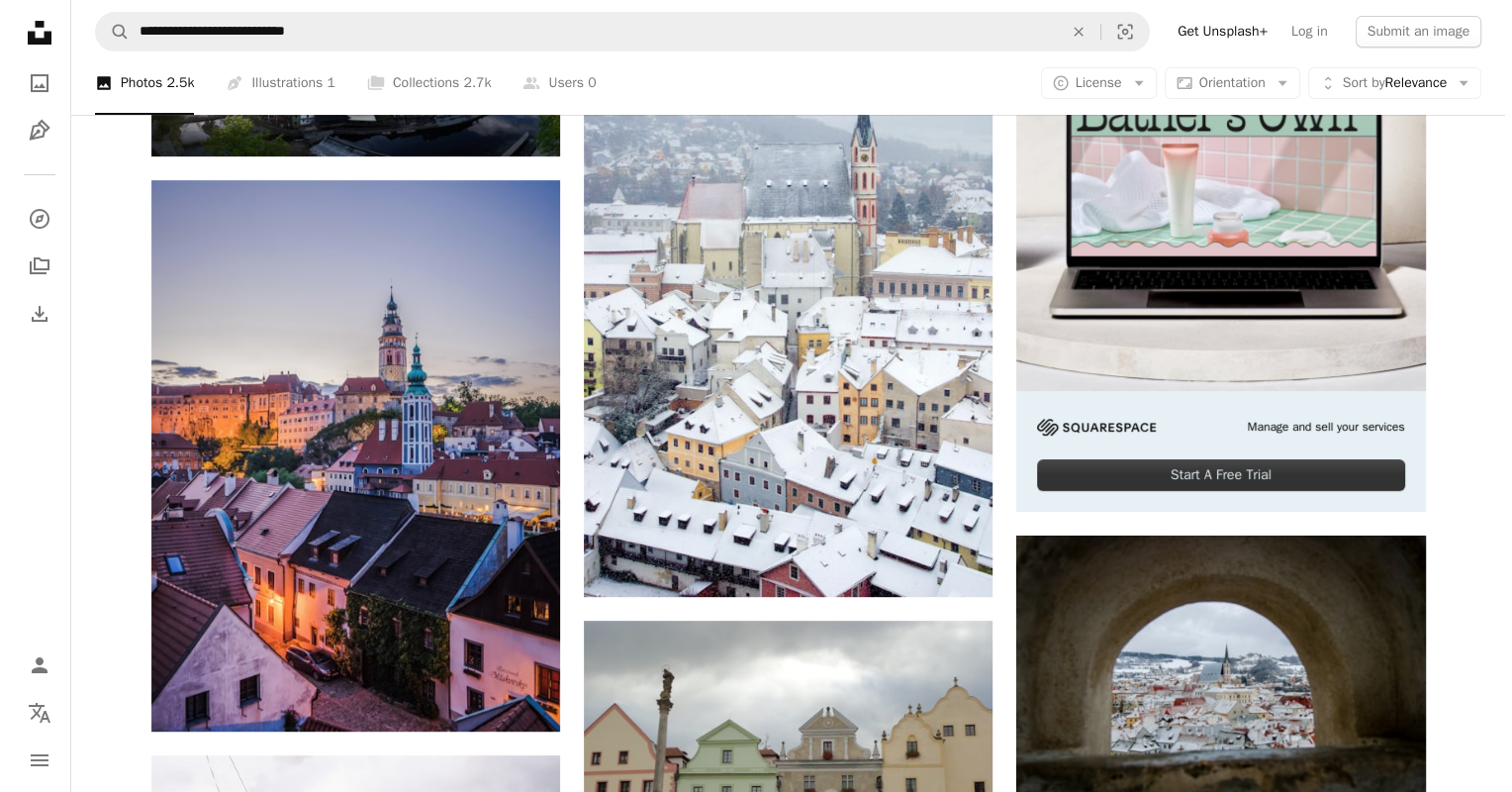 scroll, scrollTop: 511, scrollLeft: 0, axis: vertical 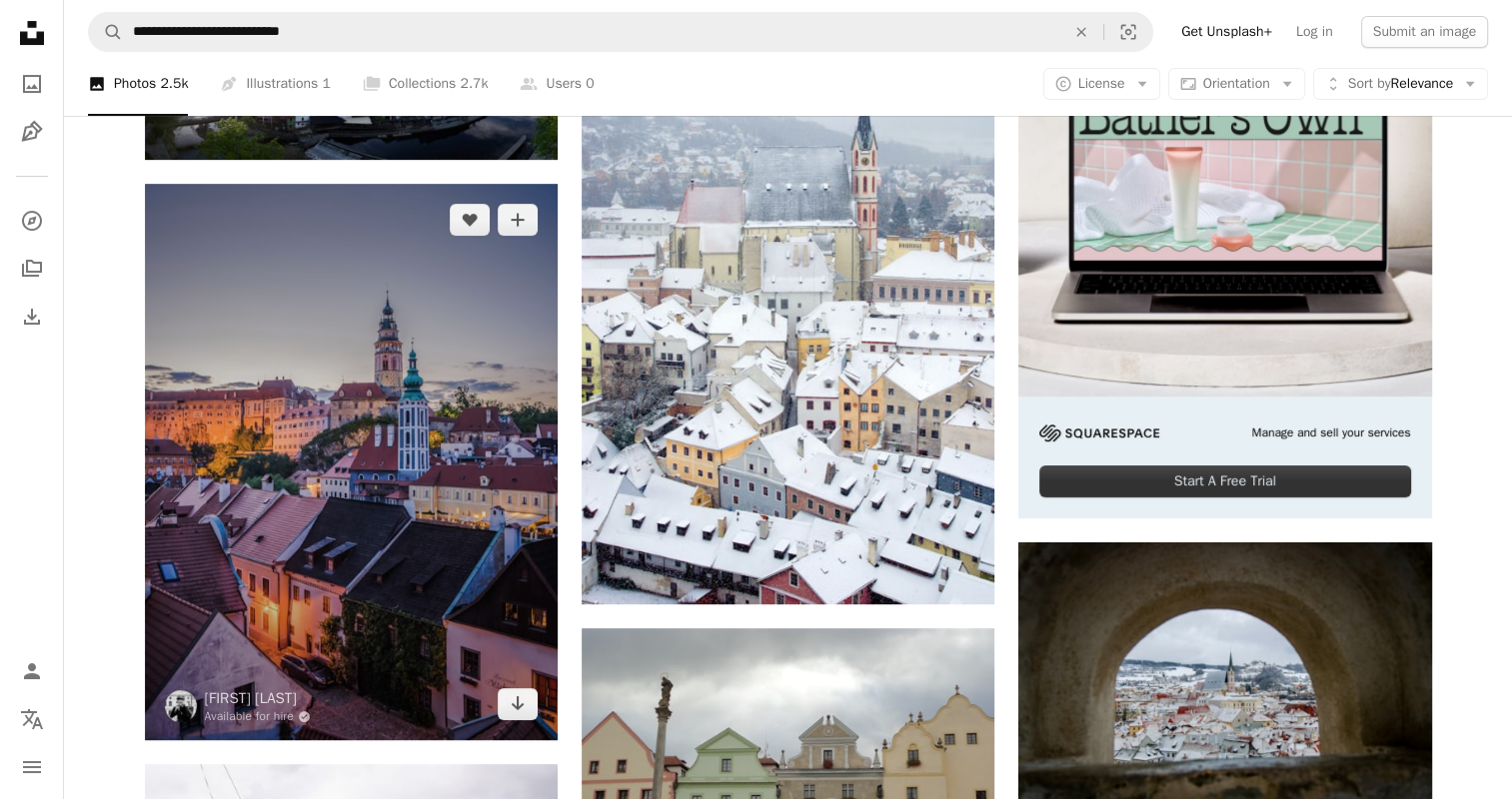 click at bounding box center (351, 461) 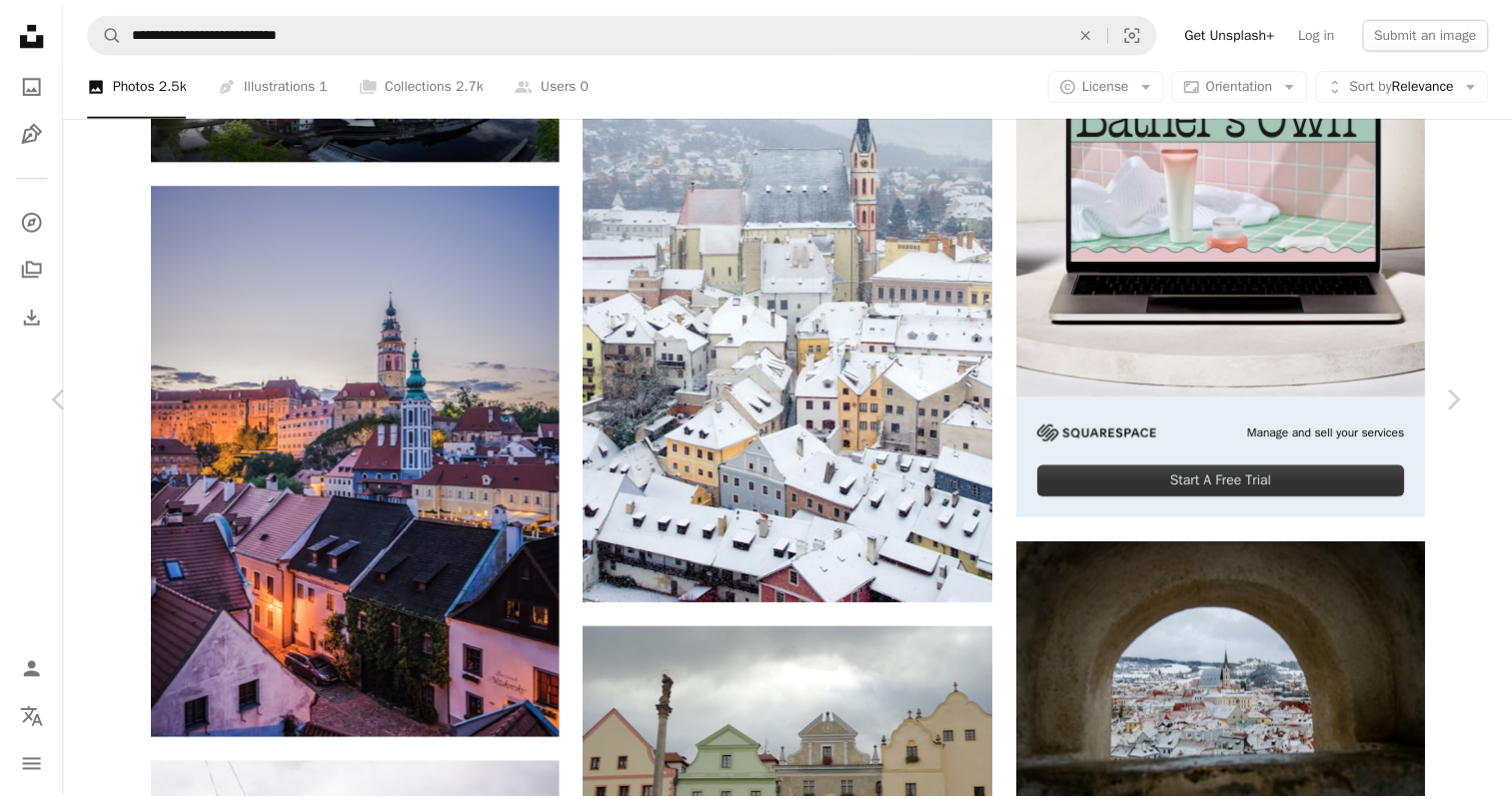scroll, scrollTop: 36, scrollLeft: 0, axis: vertical 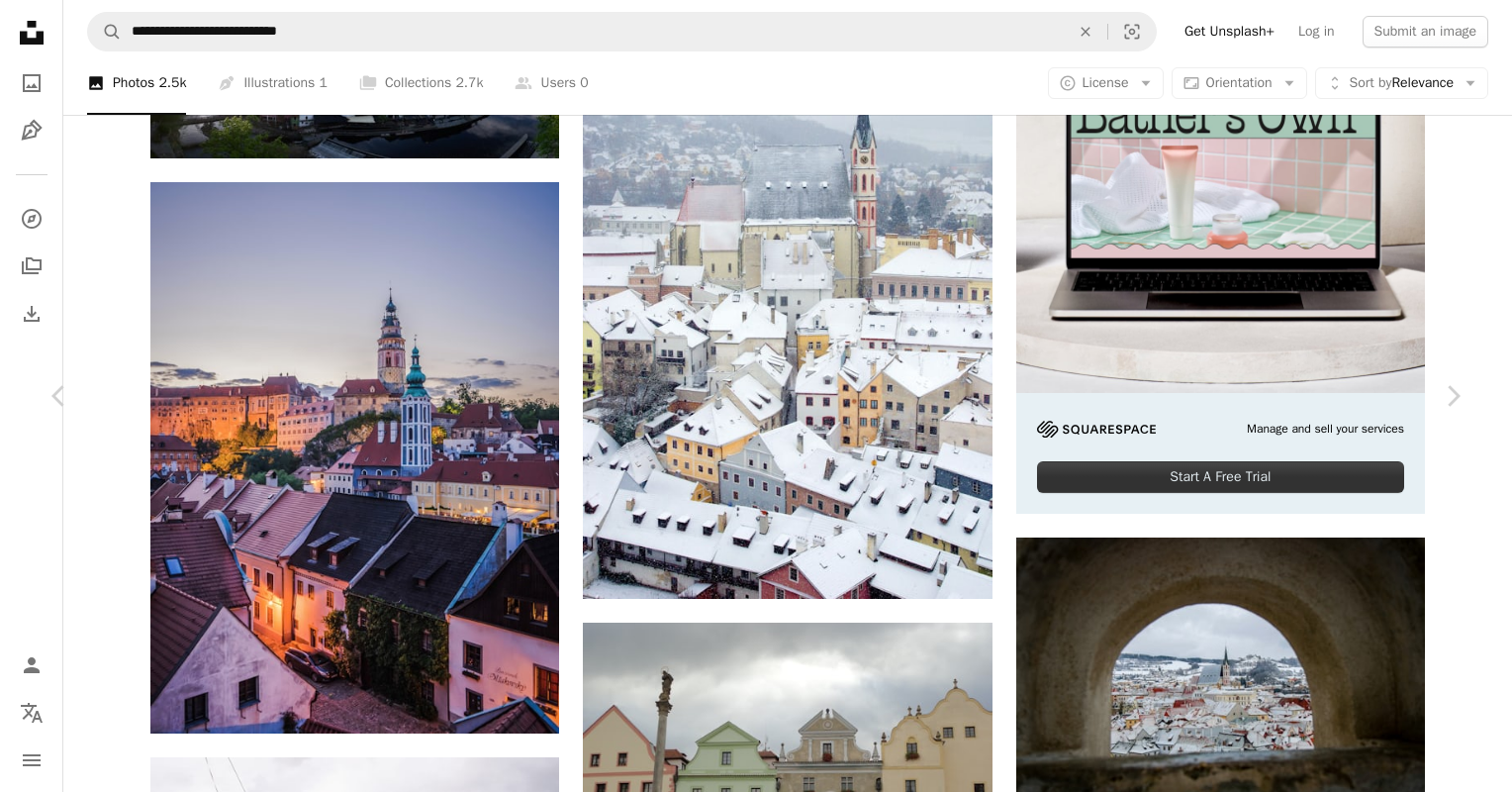 click on "Download free" at bounding box center [1266, 4612] 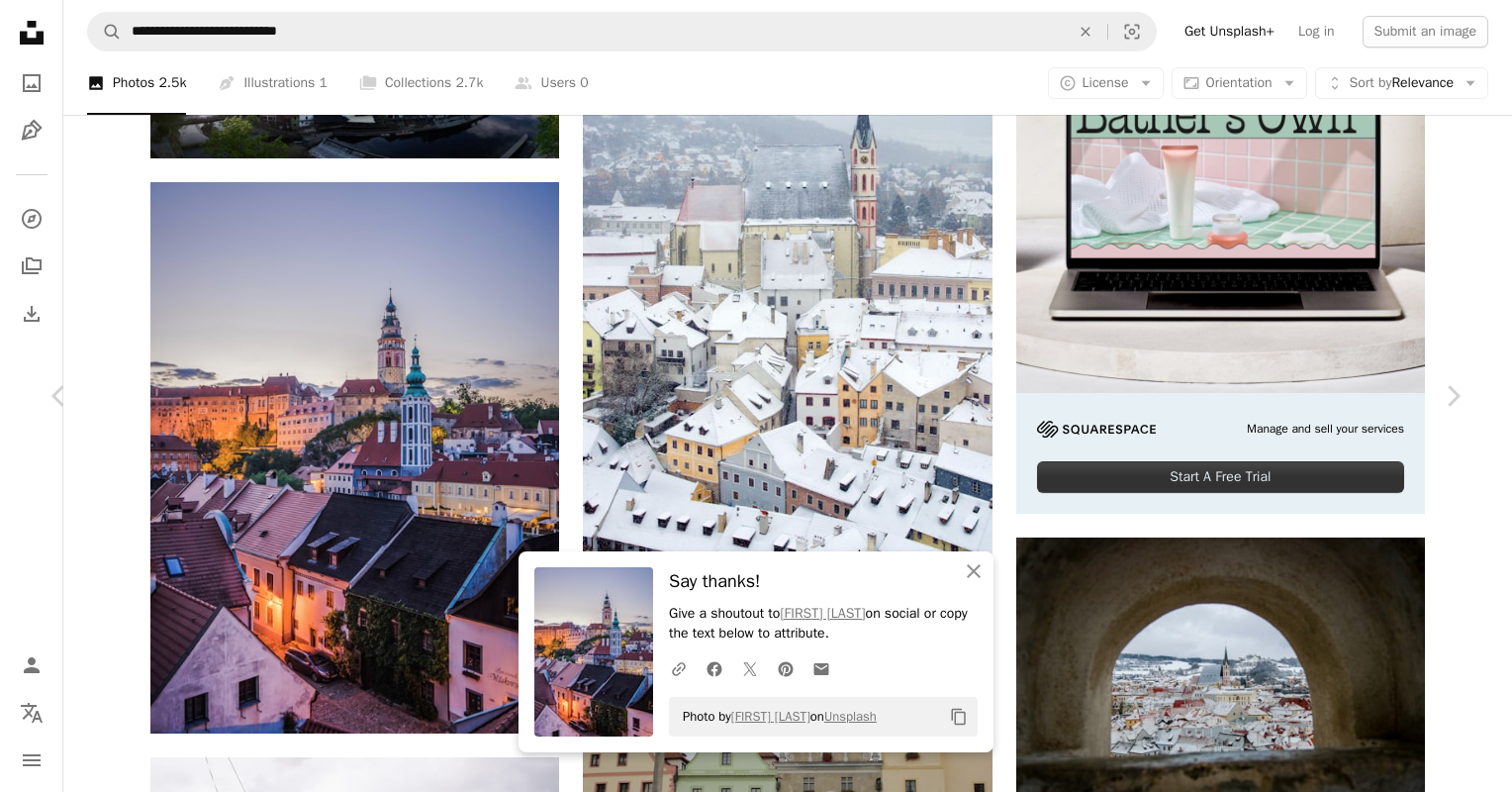click on "Say thanks! Give a shoutout to  [FIRST] [LAST]  on social or copy the text below to attribute. Photo by  [FIRST] [LAST]  on  Unsplash
Copy content [FIRST] [LAST] Available for hire Český Krumlov, [COUNTRY] Calendar outlined Published on  [MONTH] [DAY], [YEAR] Camera SONY, ILCE-7M2 Safety Free to use under the  Unsplash License castle europa cesky krumlov city trip urlaub krumlov car building city architecture urban vehicle transportation town metropolis [COUNTRY] Public domain images Browse premium related images on iStock  |  Save 20% with code UNSPLASH20 View more on iStock" at bounding box center [756, 4978] 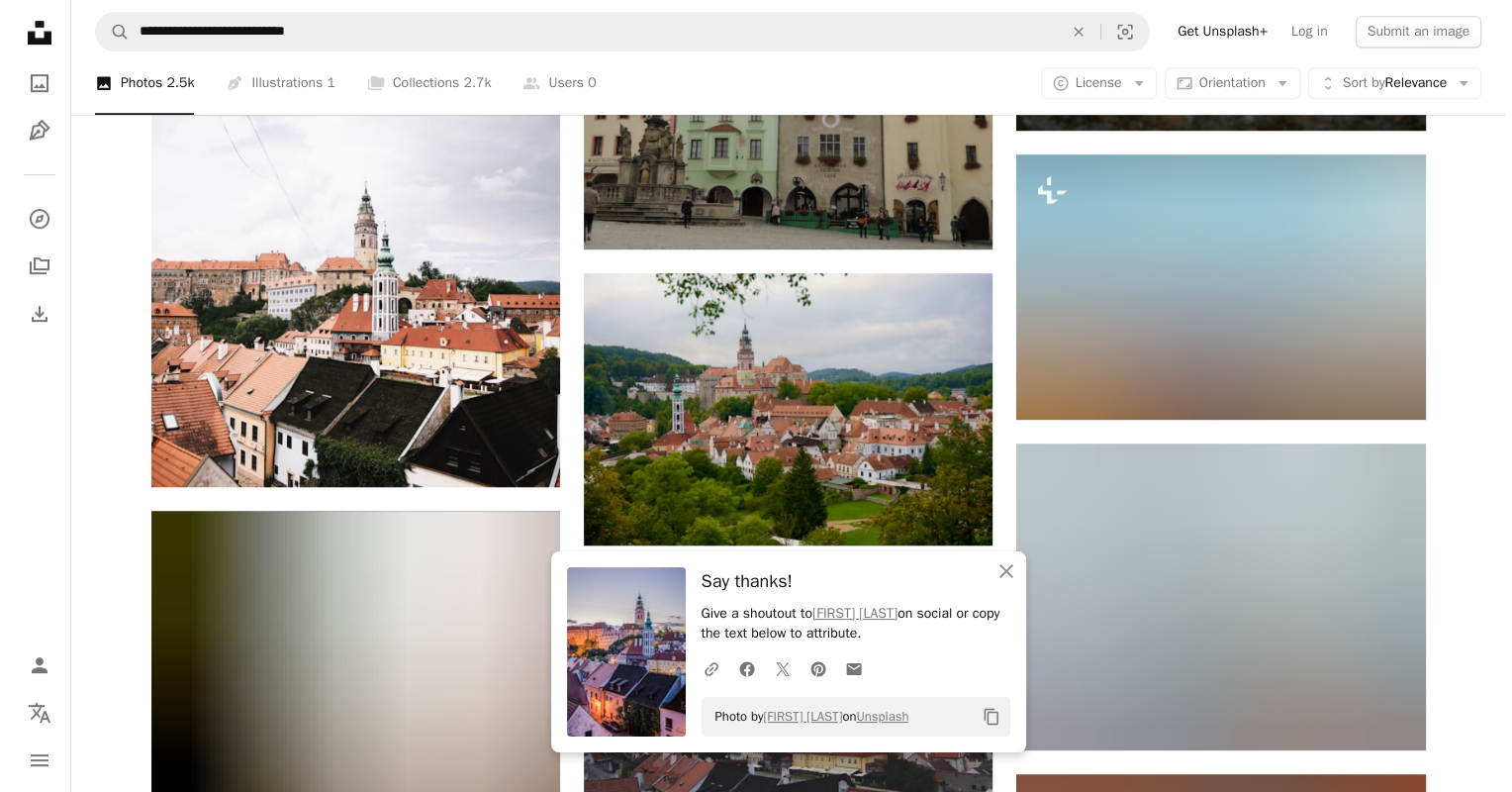 scroll, scrollTop: 1190, scrollLeft: 0, axis: vertical 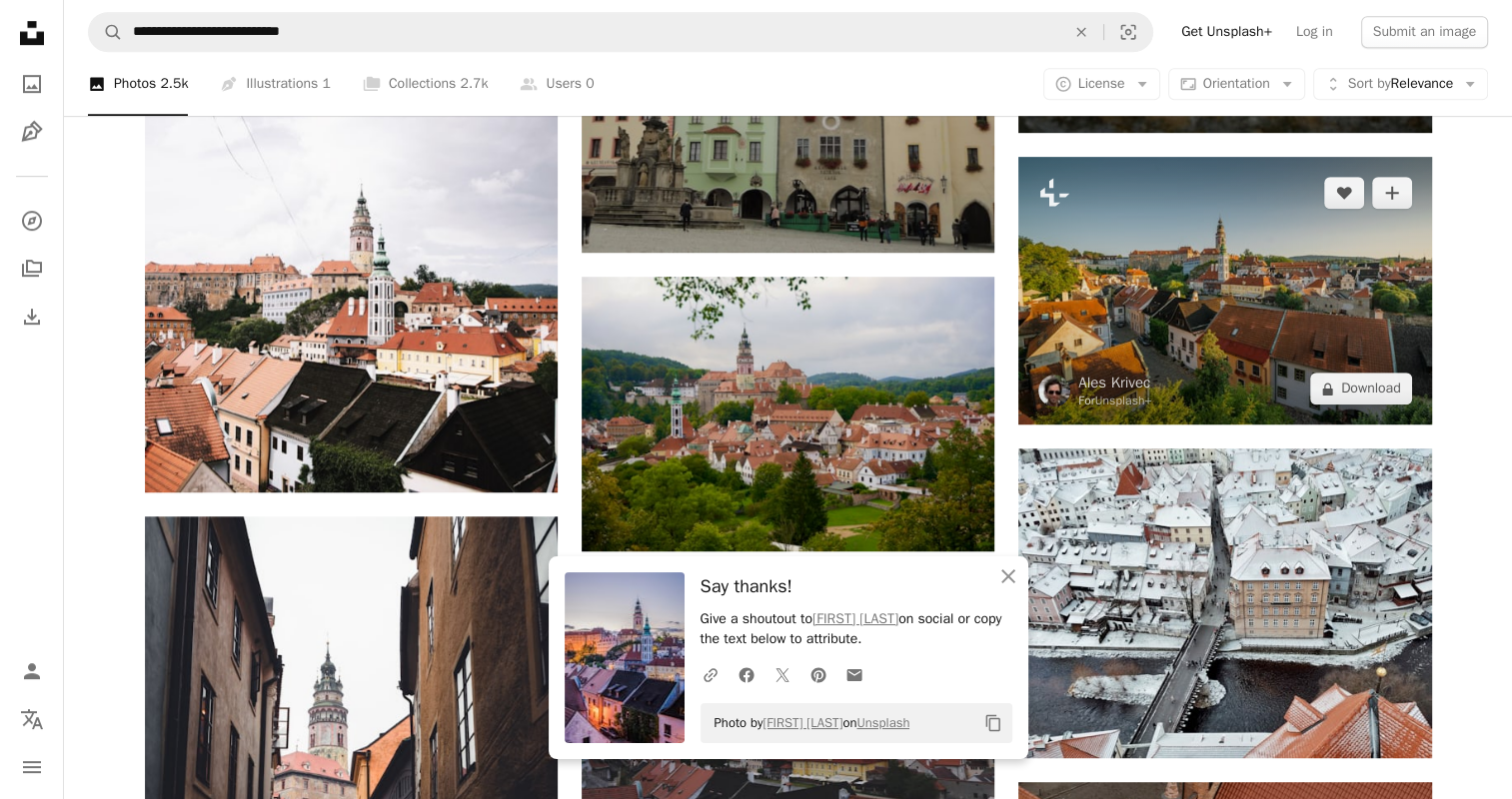 click at bounding box center [1224, 291] 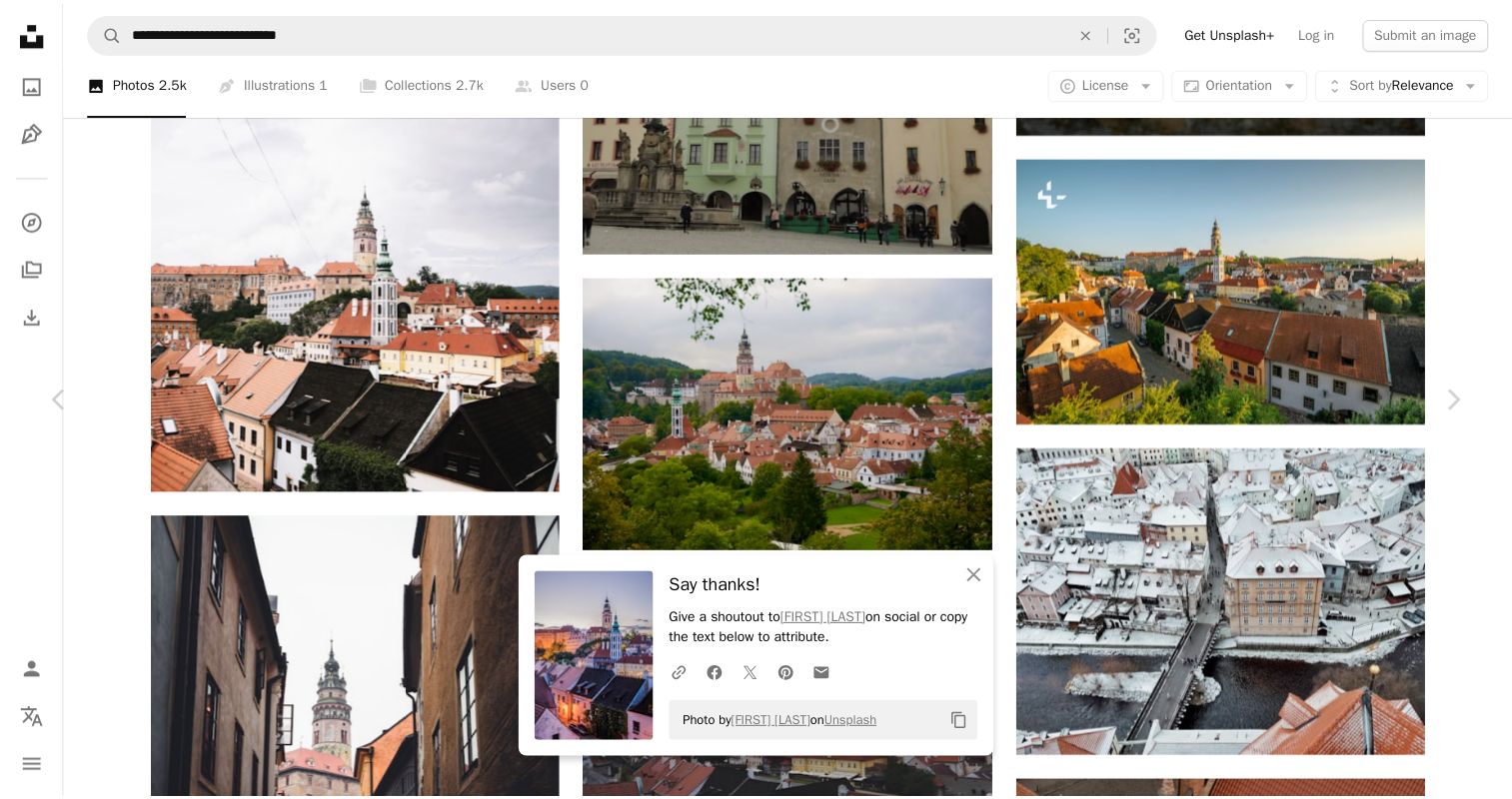 scroll, scrollTop: 0, scrollLeft: 0, axis: both 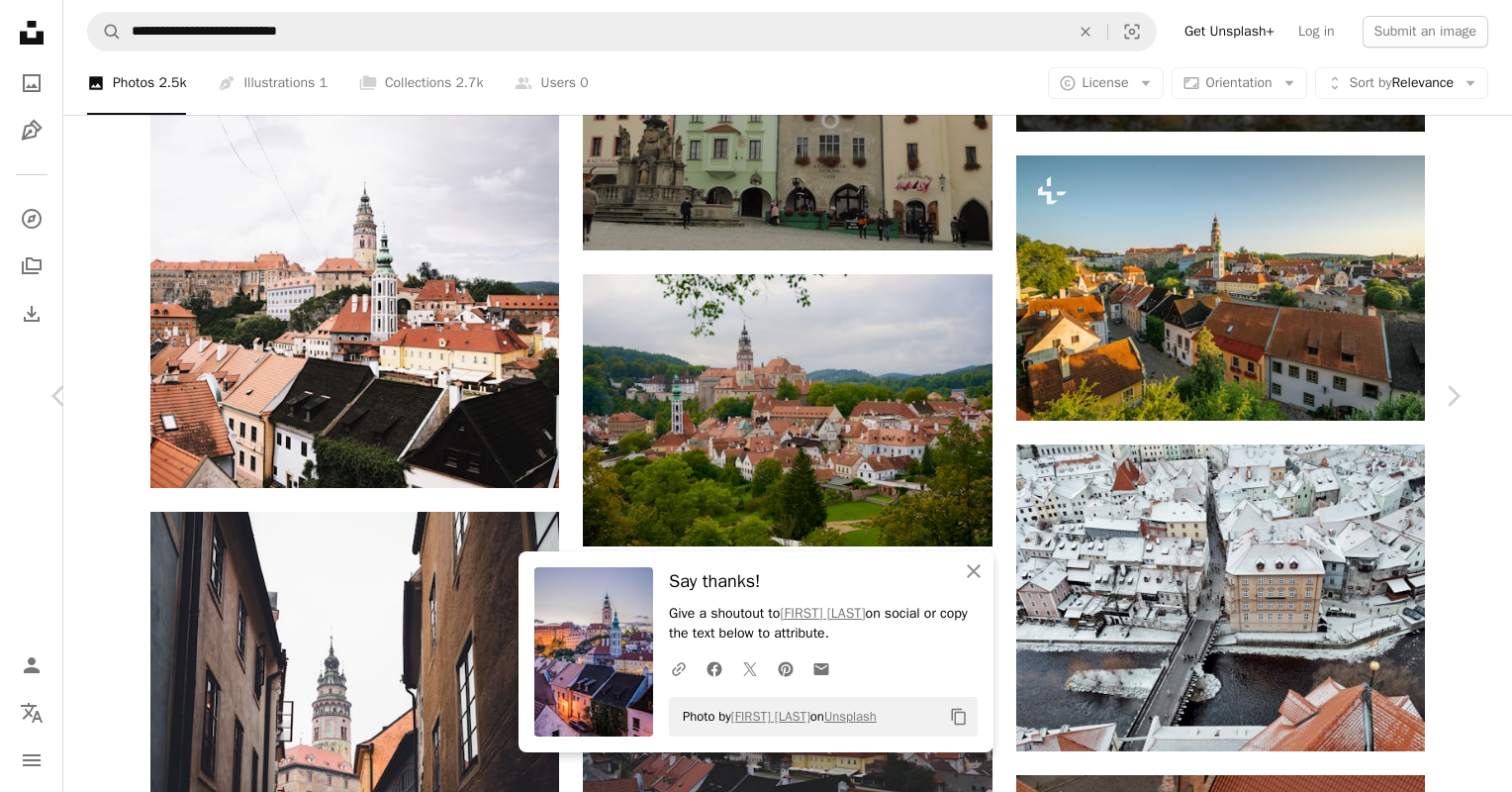 click on "A lock   Download" at bounding box center [1303, 3950] 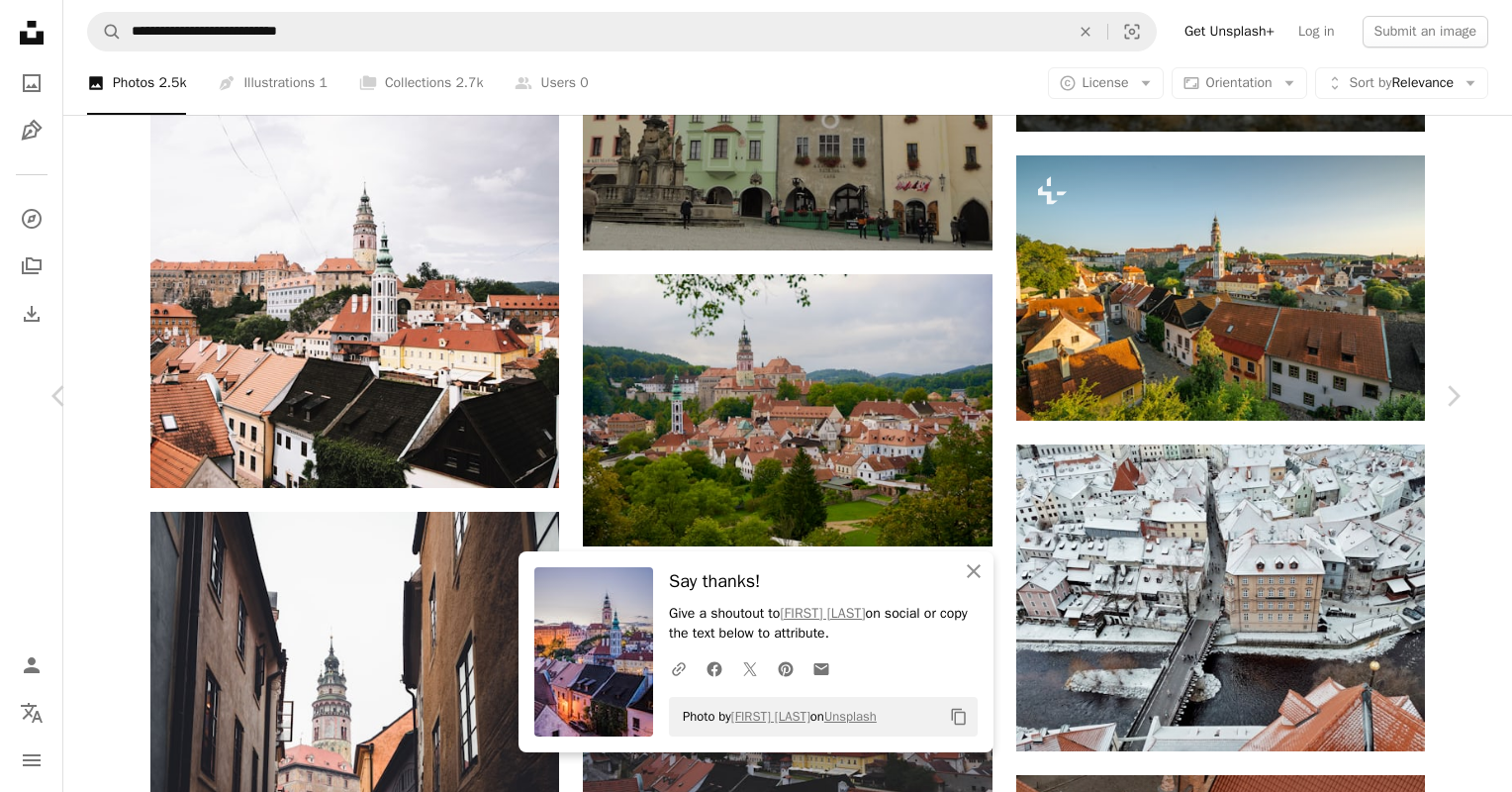 click on "An X shape" at bounding box center [20, 20] 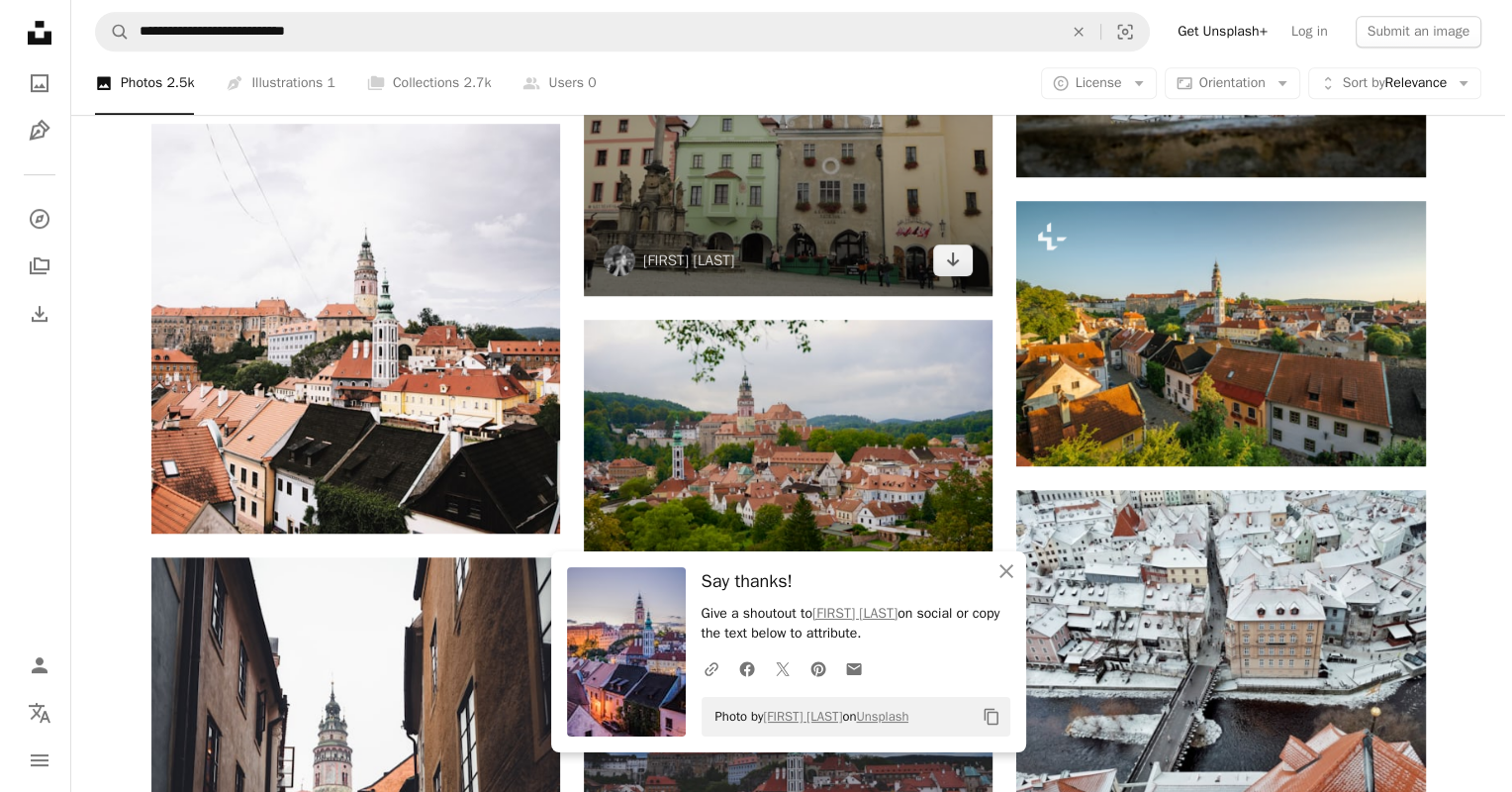 scroll, scrollTop: 1183, scrollLeft: 0, axis: vertical 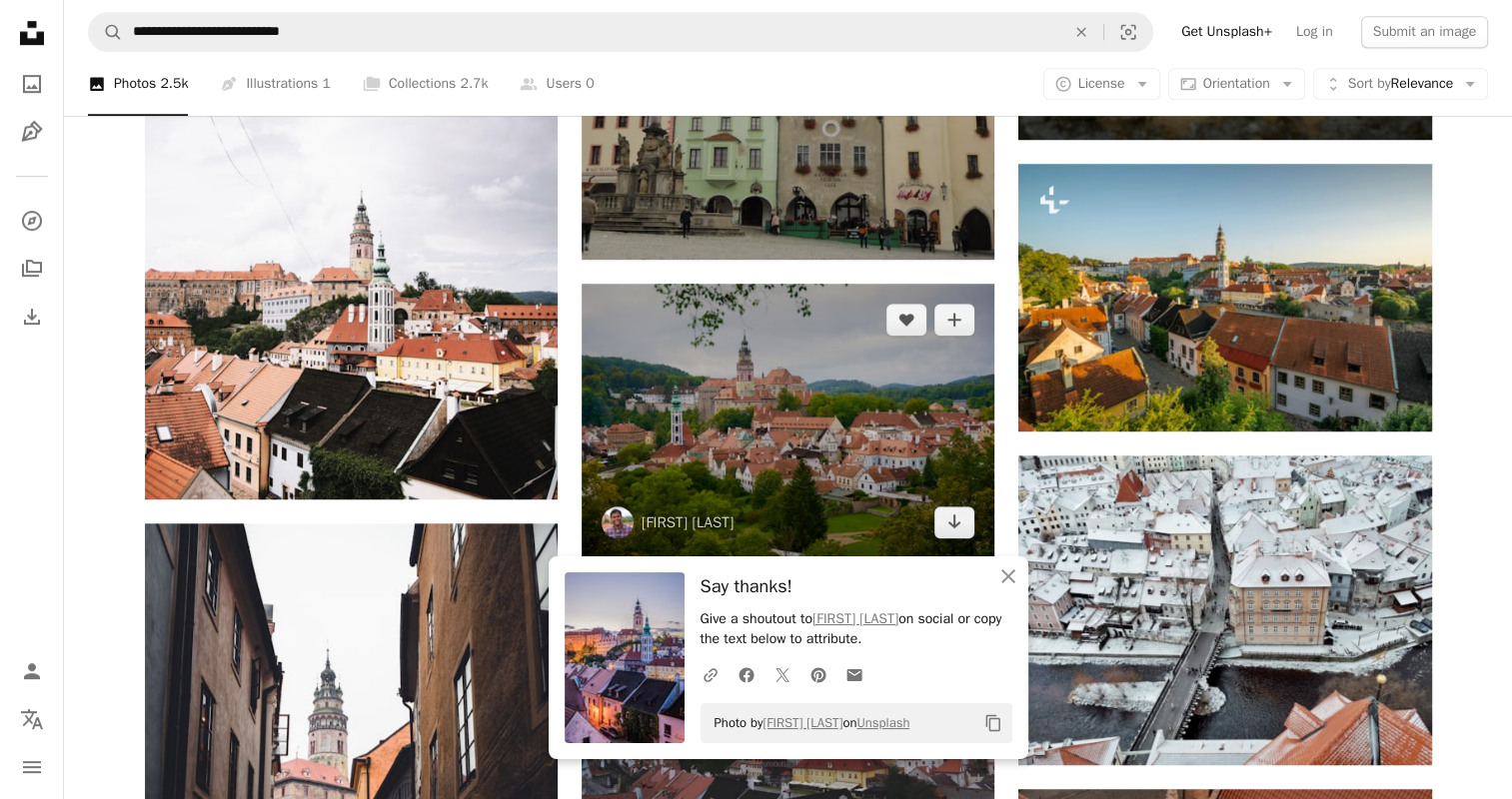 click at bounding box center (787, 420) 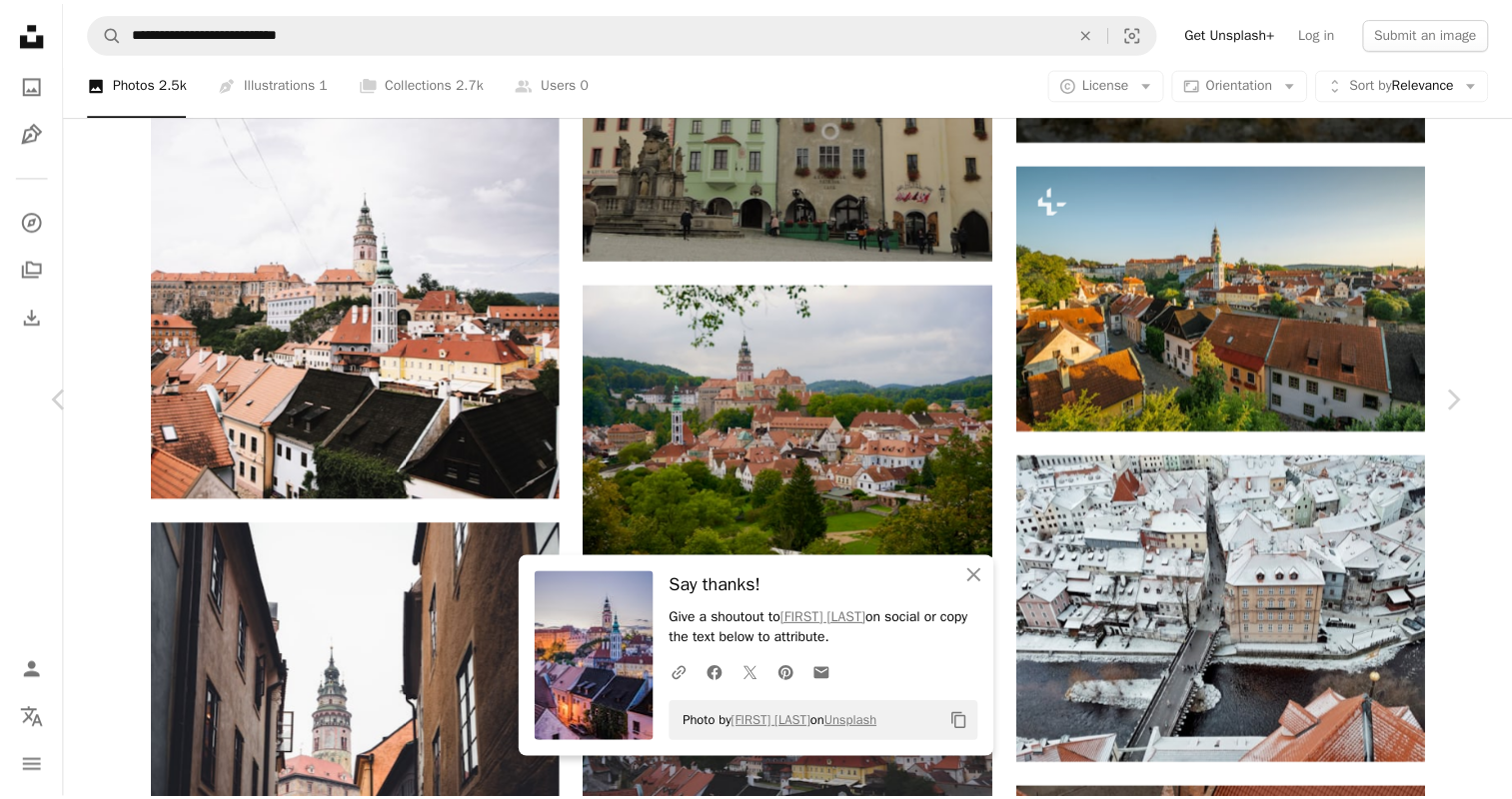 scroll, scrollTop: 159, scrollLeft: 0, axis: vertical 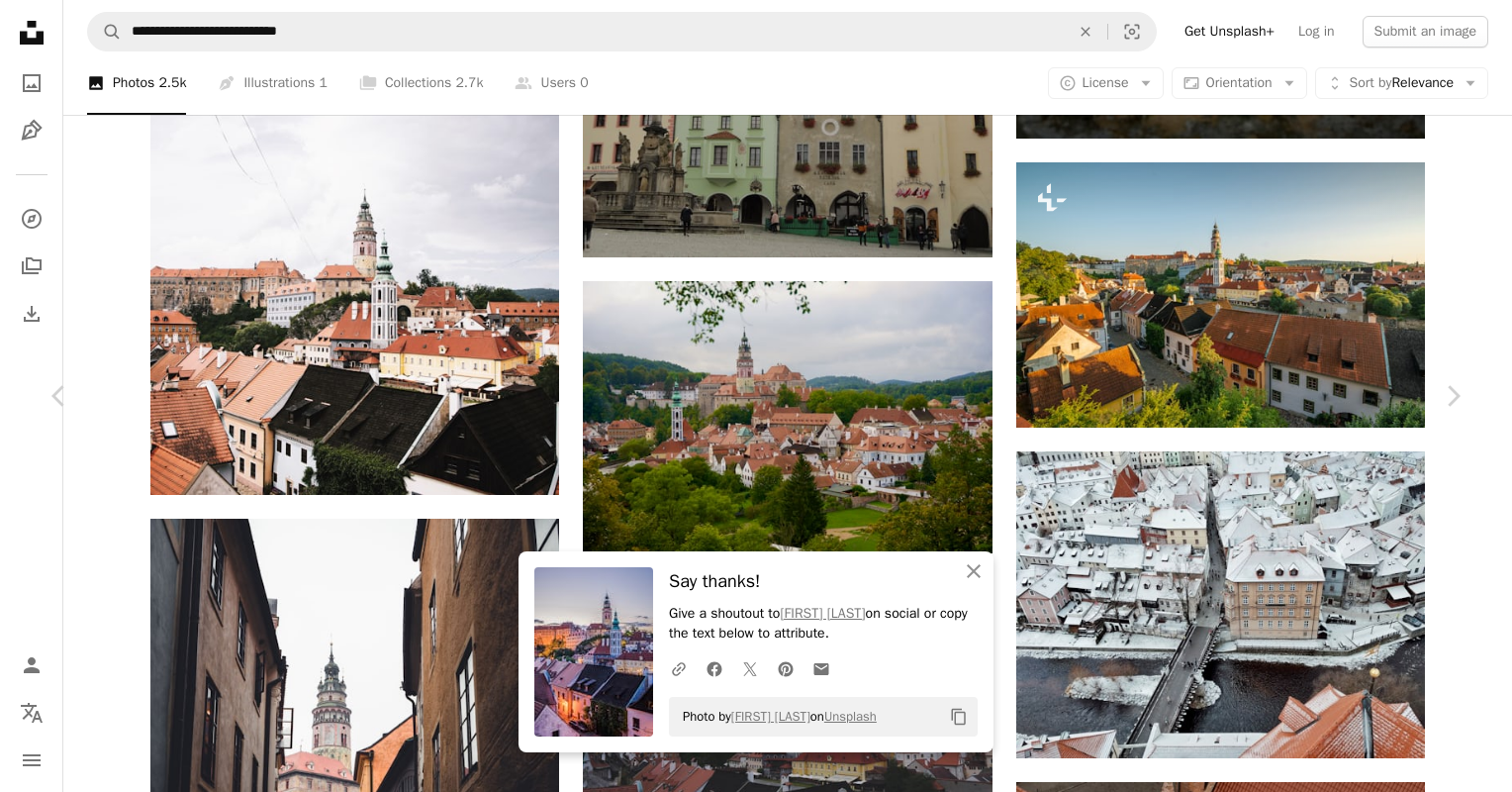 click on "Download free" at bounding box center (1266, 3941) 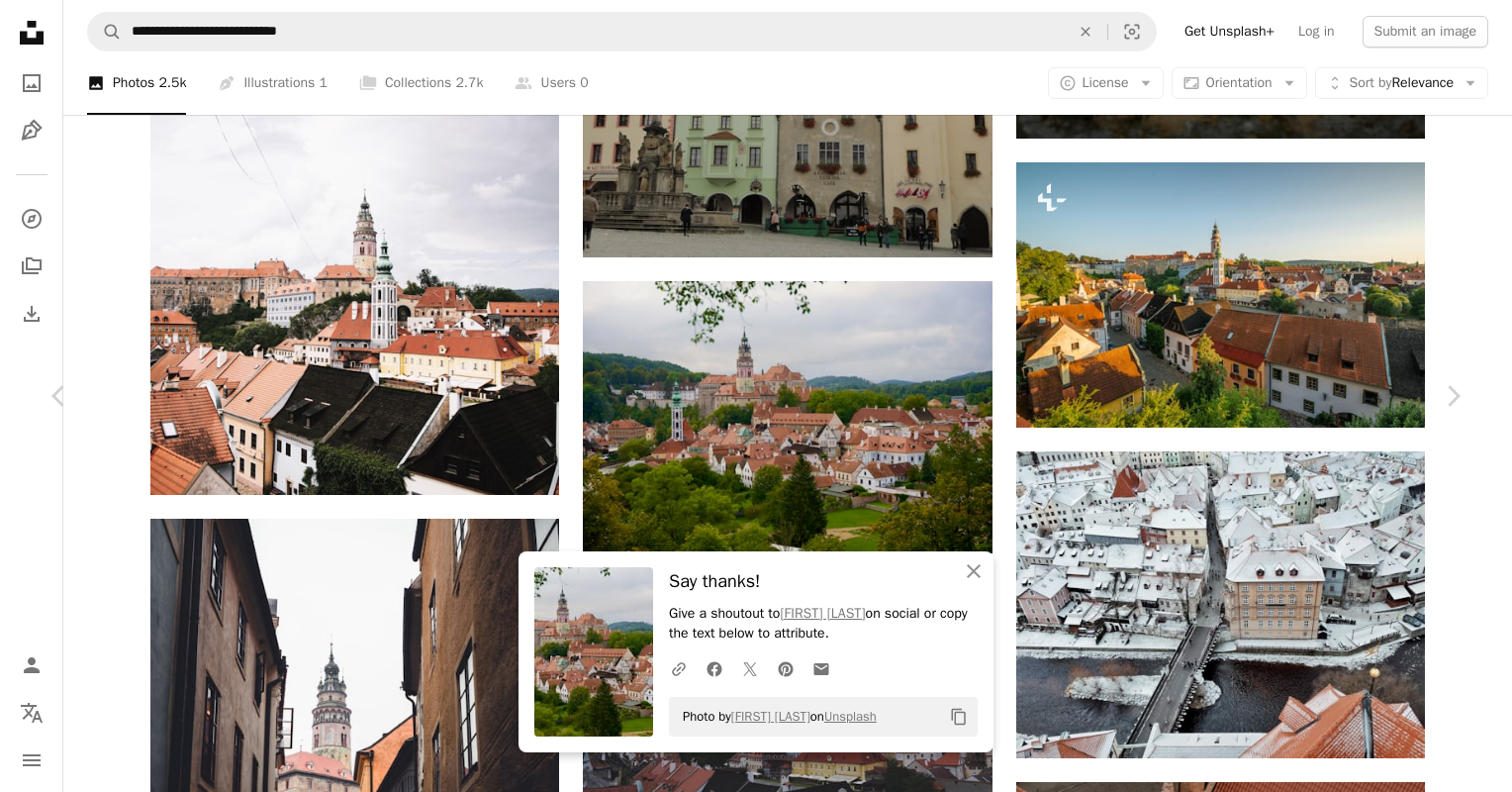 click on "Say thanks! Give a shoutout to  [FIRST] [LAST]  on social or copy the text below to attribute. Photo by  [FIRST] [LAST]  on  Unsplash
Copy content [FIRST] [LAST] [FIRST] [LAST] Available for hire Český Krumlov, Český Krumlov 1, [COUNTRY] Calendar outlined Published on  [MONTH] [DAY], [YEAR] Camera SONY, ILCE-7M4 Safety Free to use under the  Unsplash License building green urban village cityscape outdoors countryside rural [COUNTRY] HD Wallpapers Browse premium related images on iStock  |  Save 20% with code UNSPLASH20 View more on iStock  ↗ Related images [FIRST] [LAST] [FIRST] [LAST] [FIRST] [LAST]" at bounding box center [756, 4306] 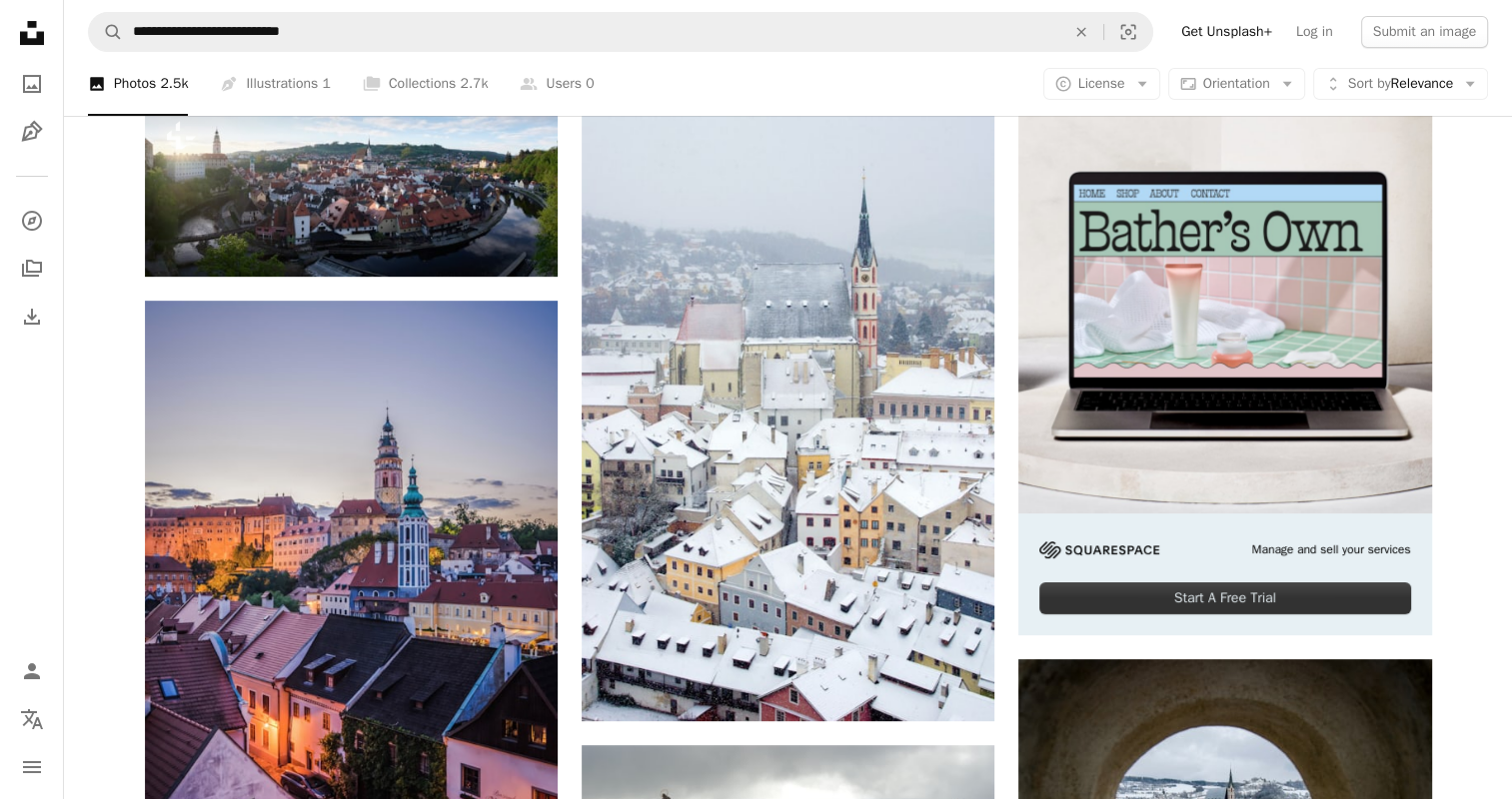 scroll, scrollTop: 0, scrollLeft: 0, axis: both 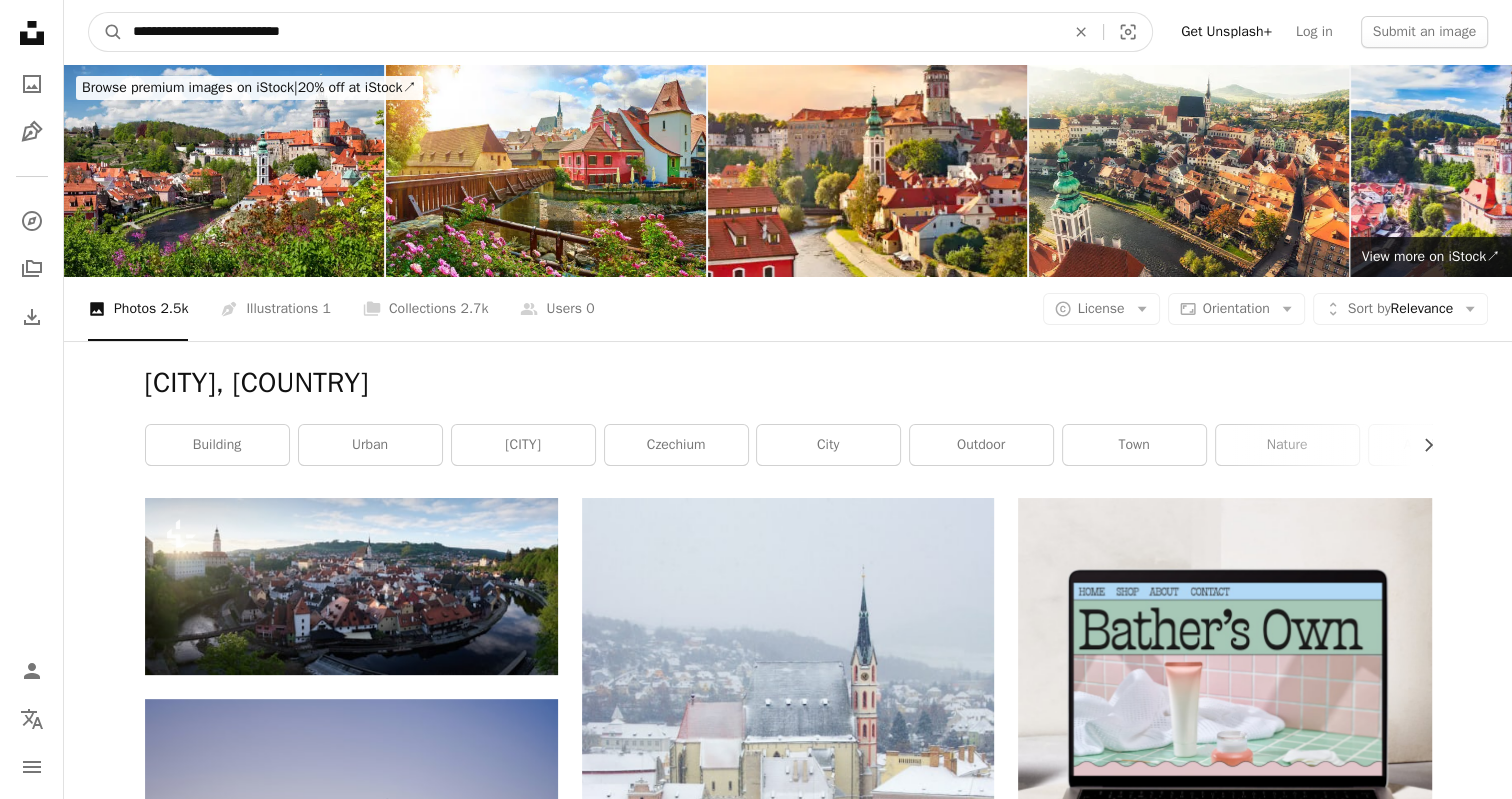 drag, startPoint x: 546, startPoint y: 20, endPoint x: -2, endPoint y: -38, distance: 551.0608 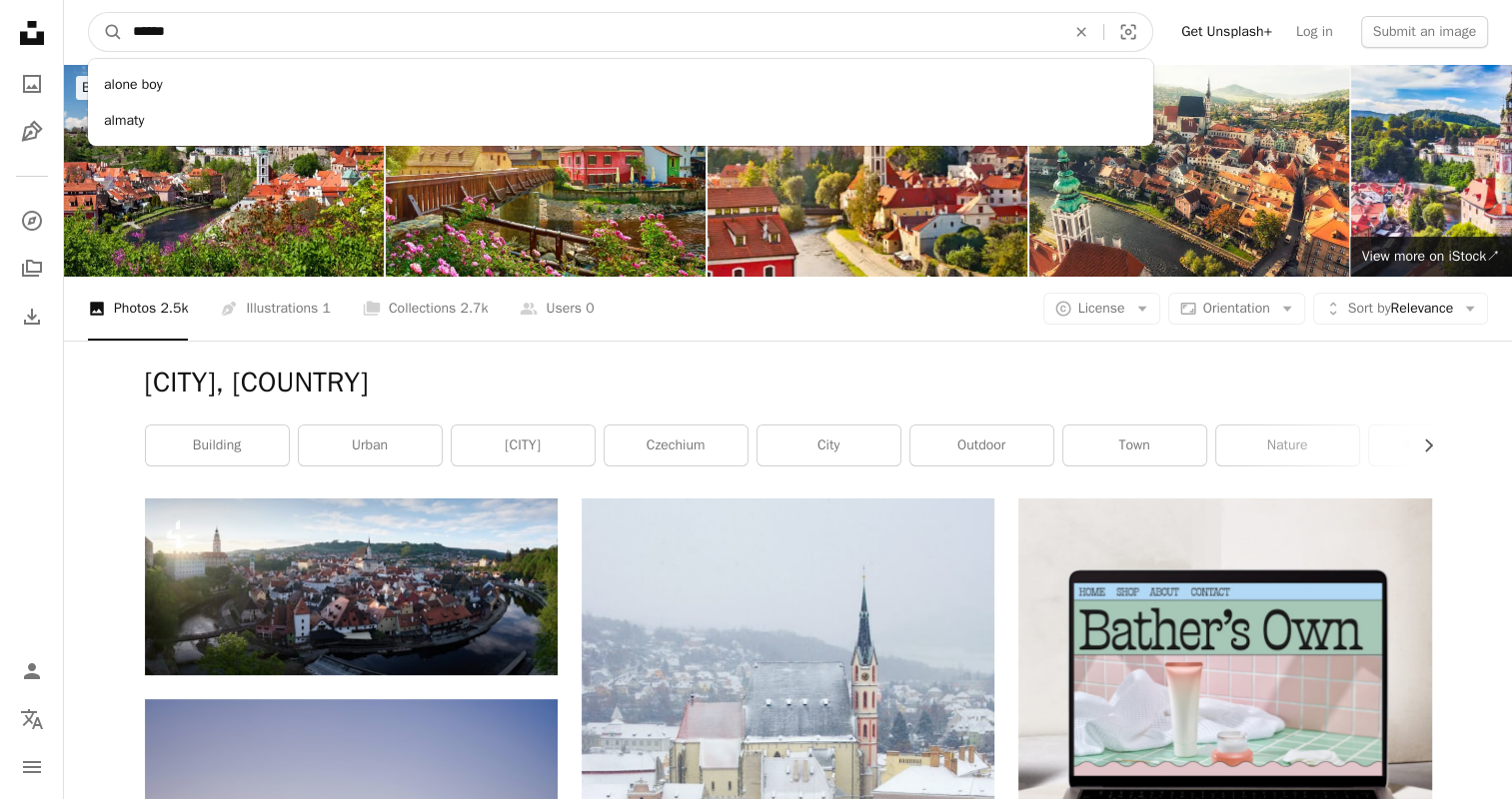 type on "*******" 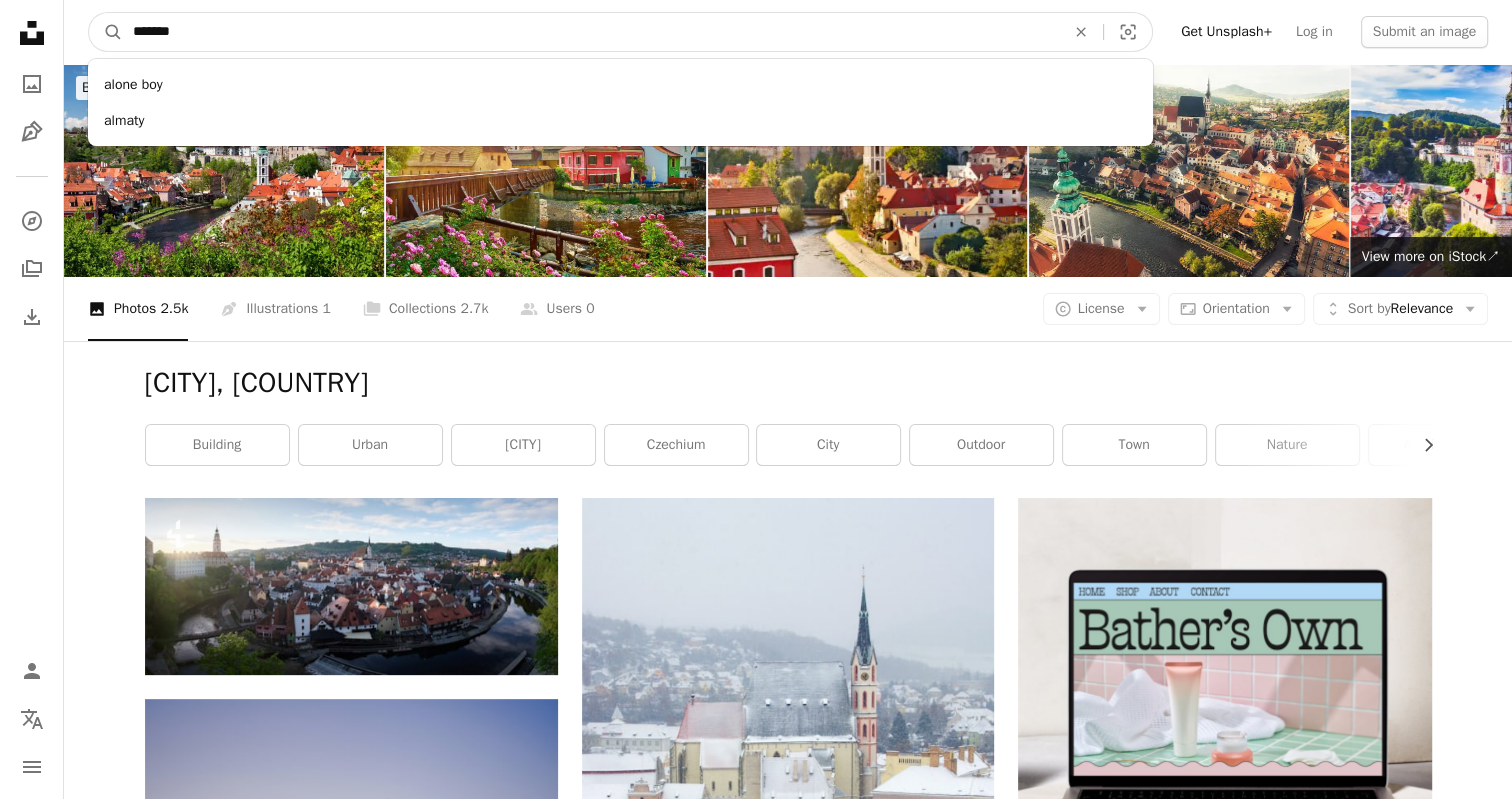 click on "A magnifying glass" at bounding box center (106, 32) 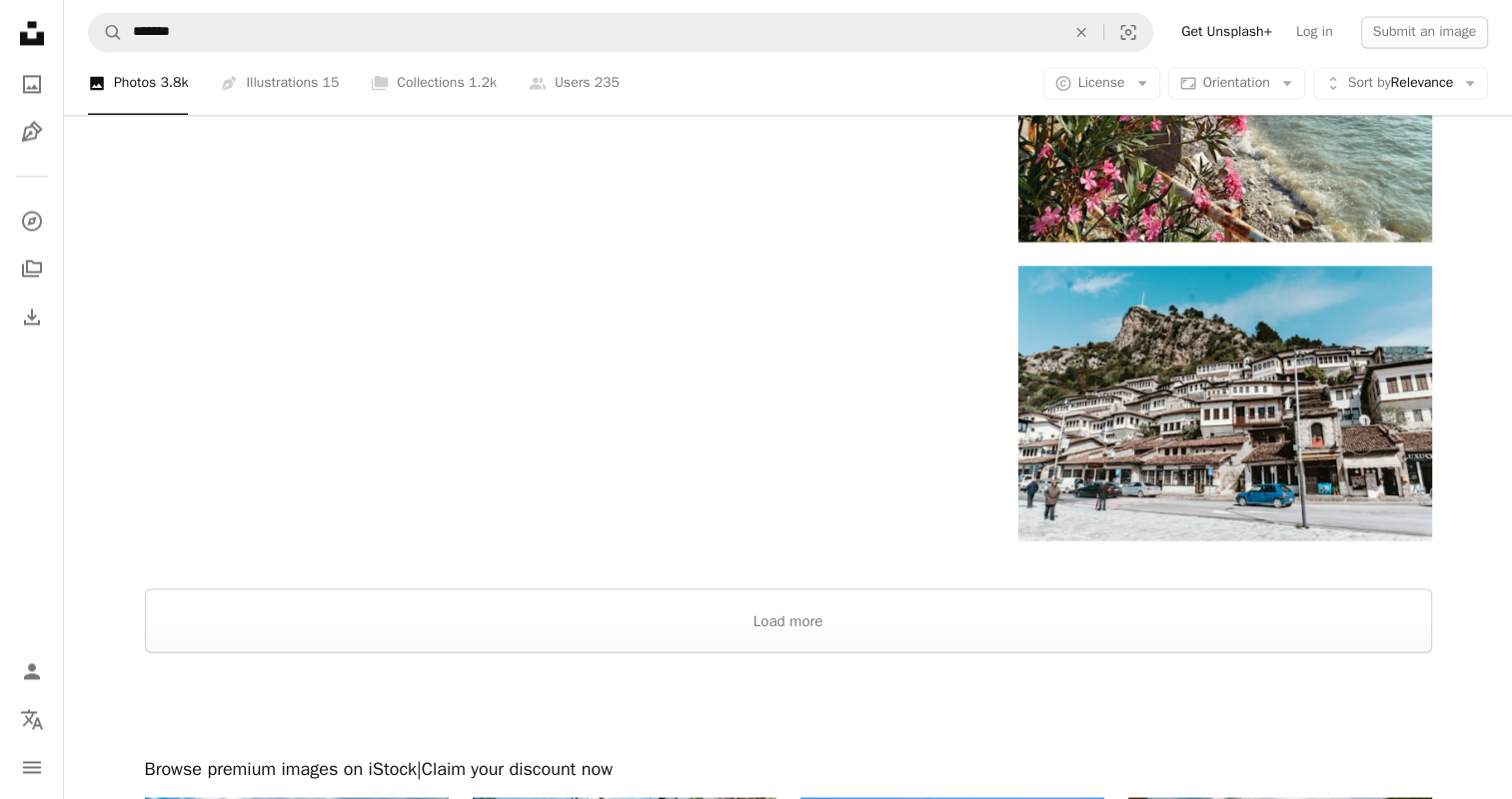 scroll, scrollTop: 3254, scrollLeft: 0, axis: vertical 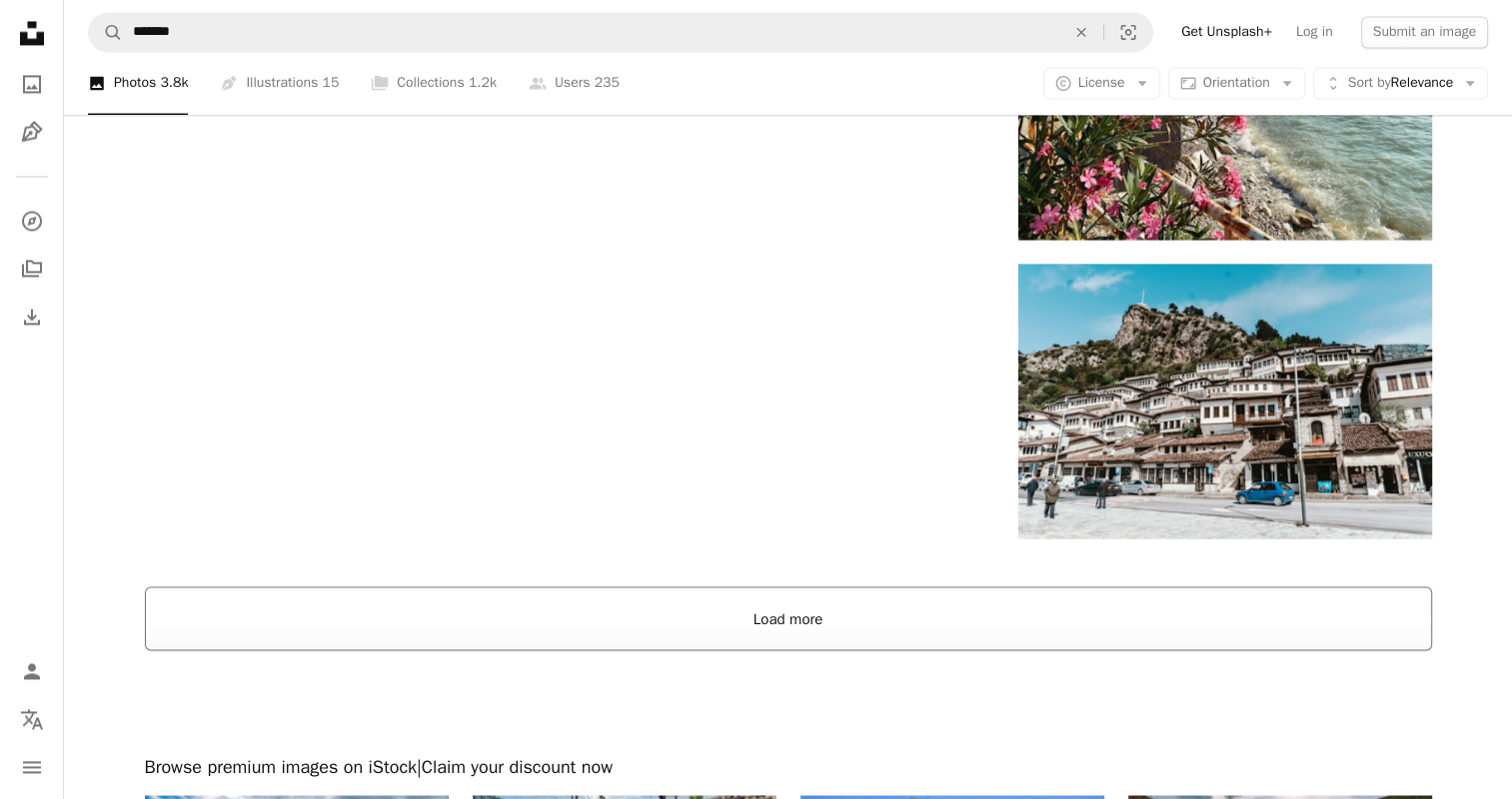 click on "Load more" at bounding box center (788, 618) 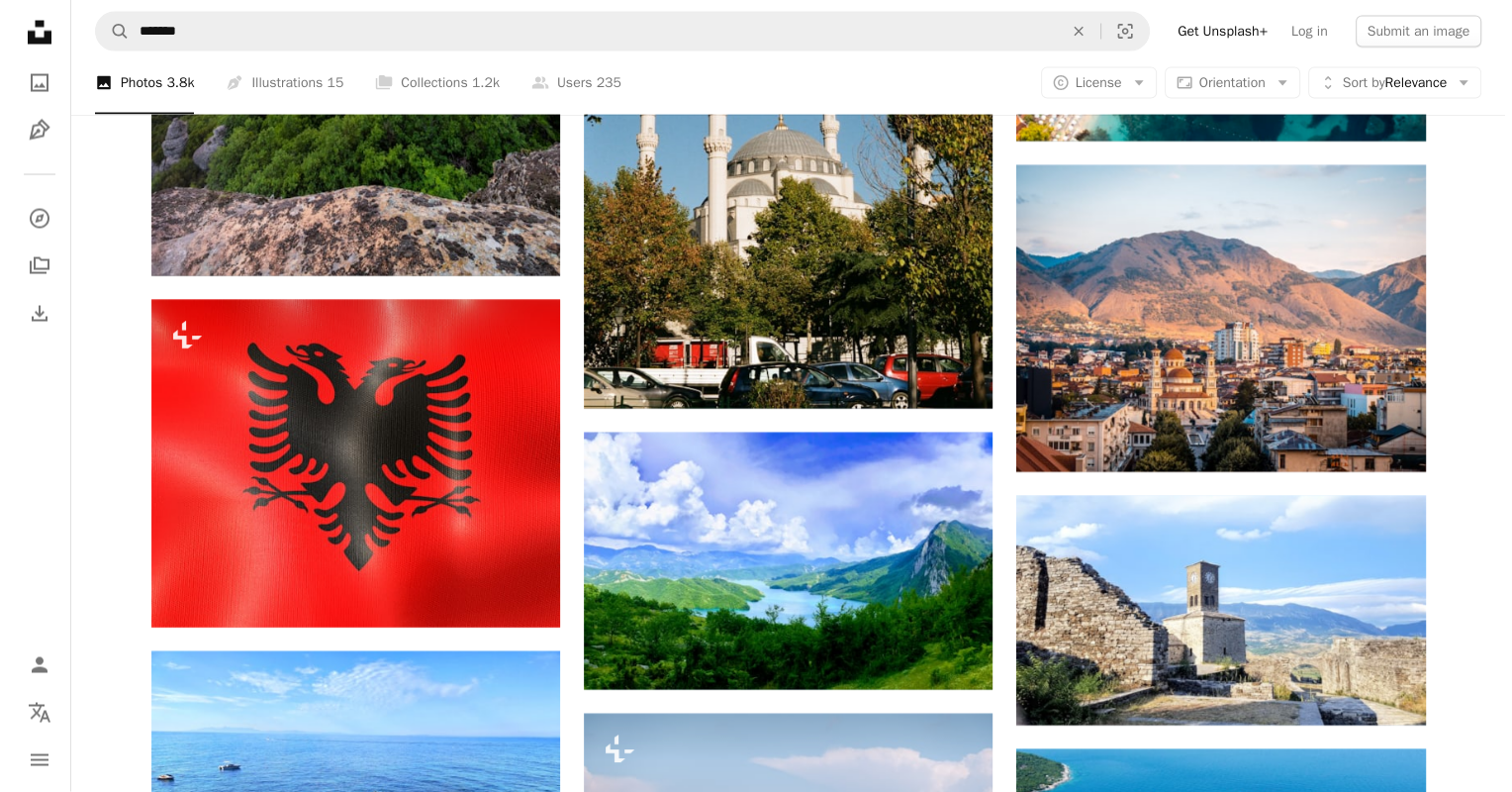 scroll, scrollTop: 3947, scrollLeft: 0, axis: vertical 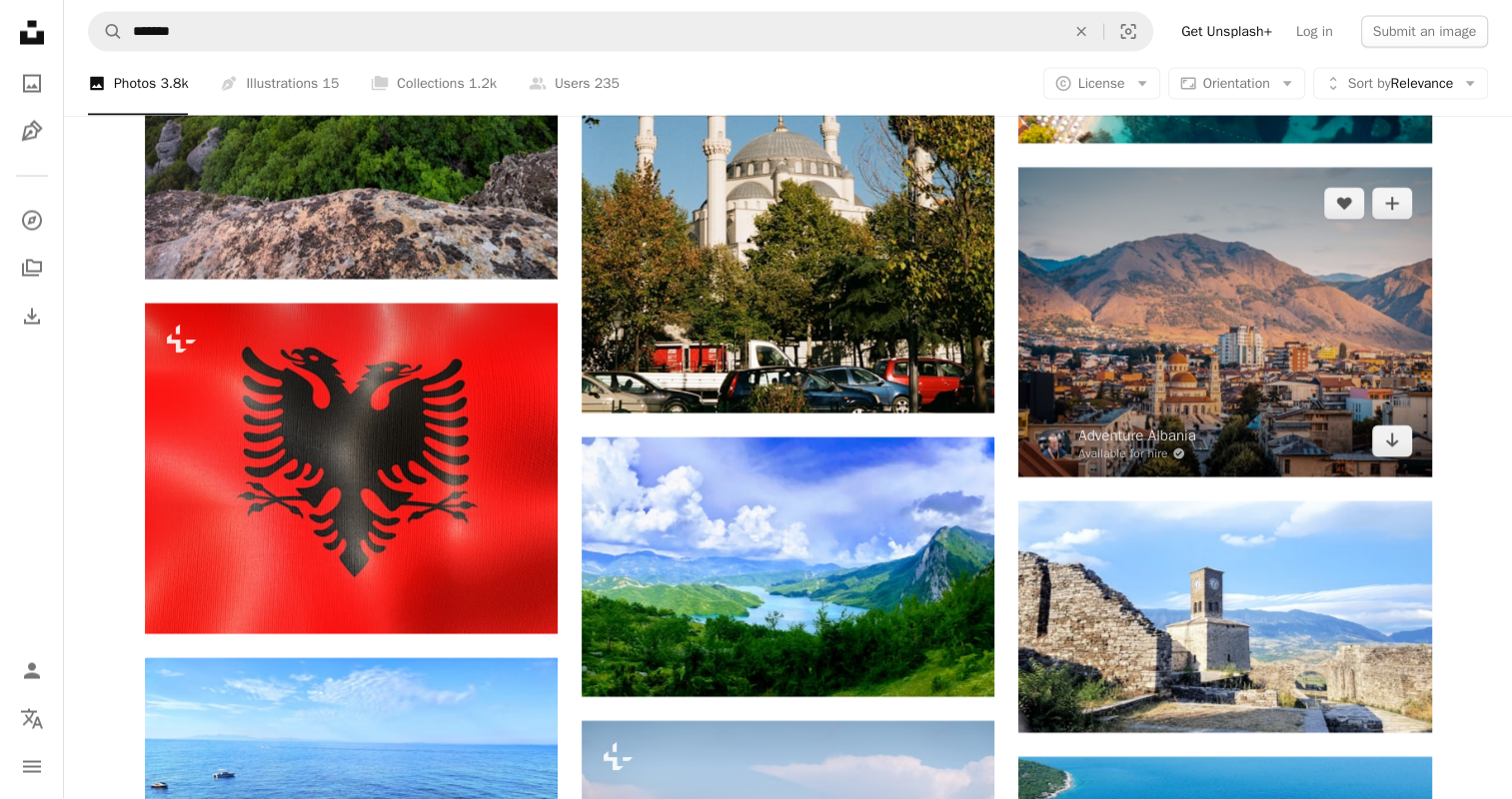 click at bounding box center (1224, 323) 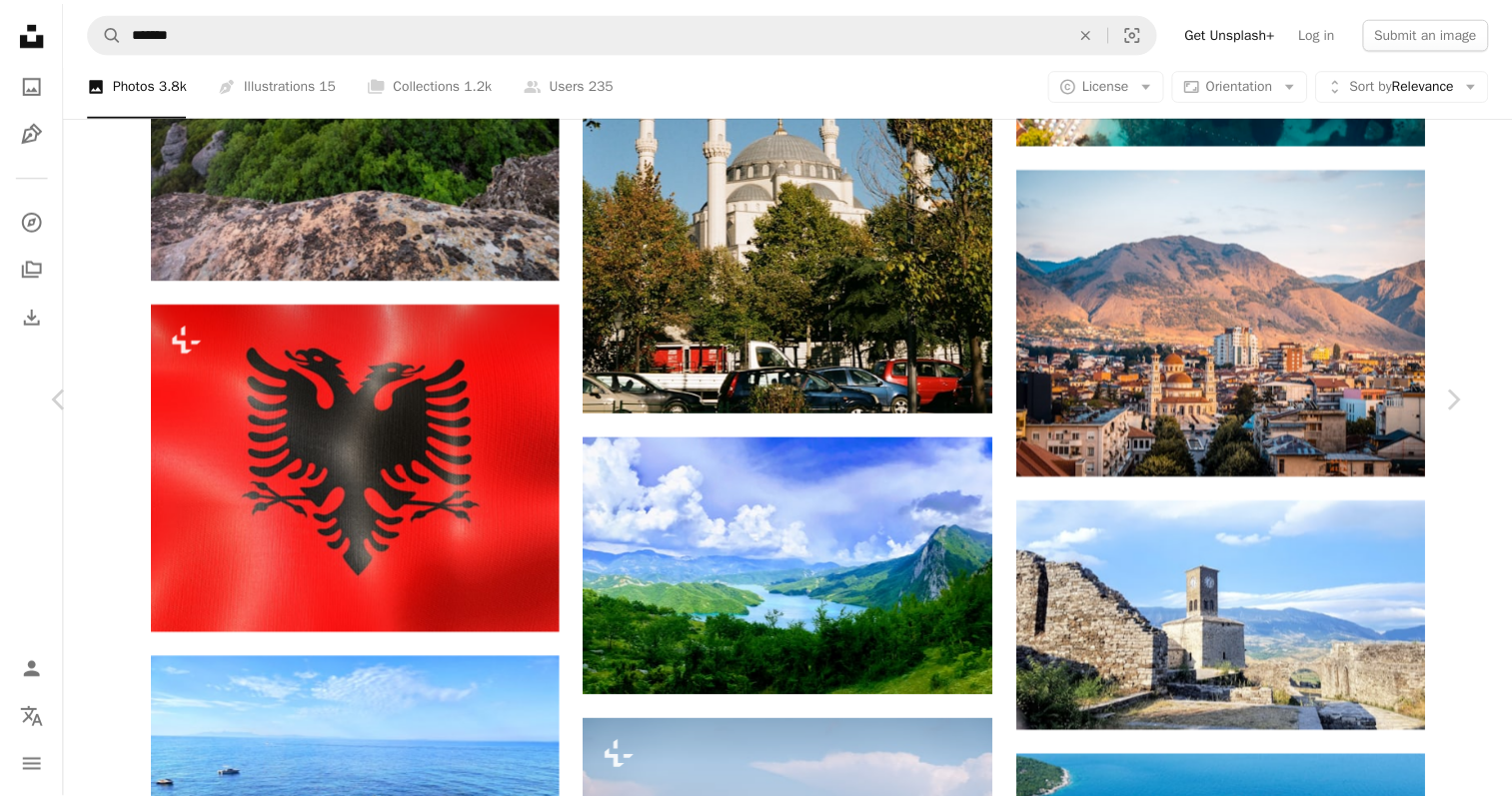 scroll, scrollTop: 160, scrollLeft: 0, axis: vertical 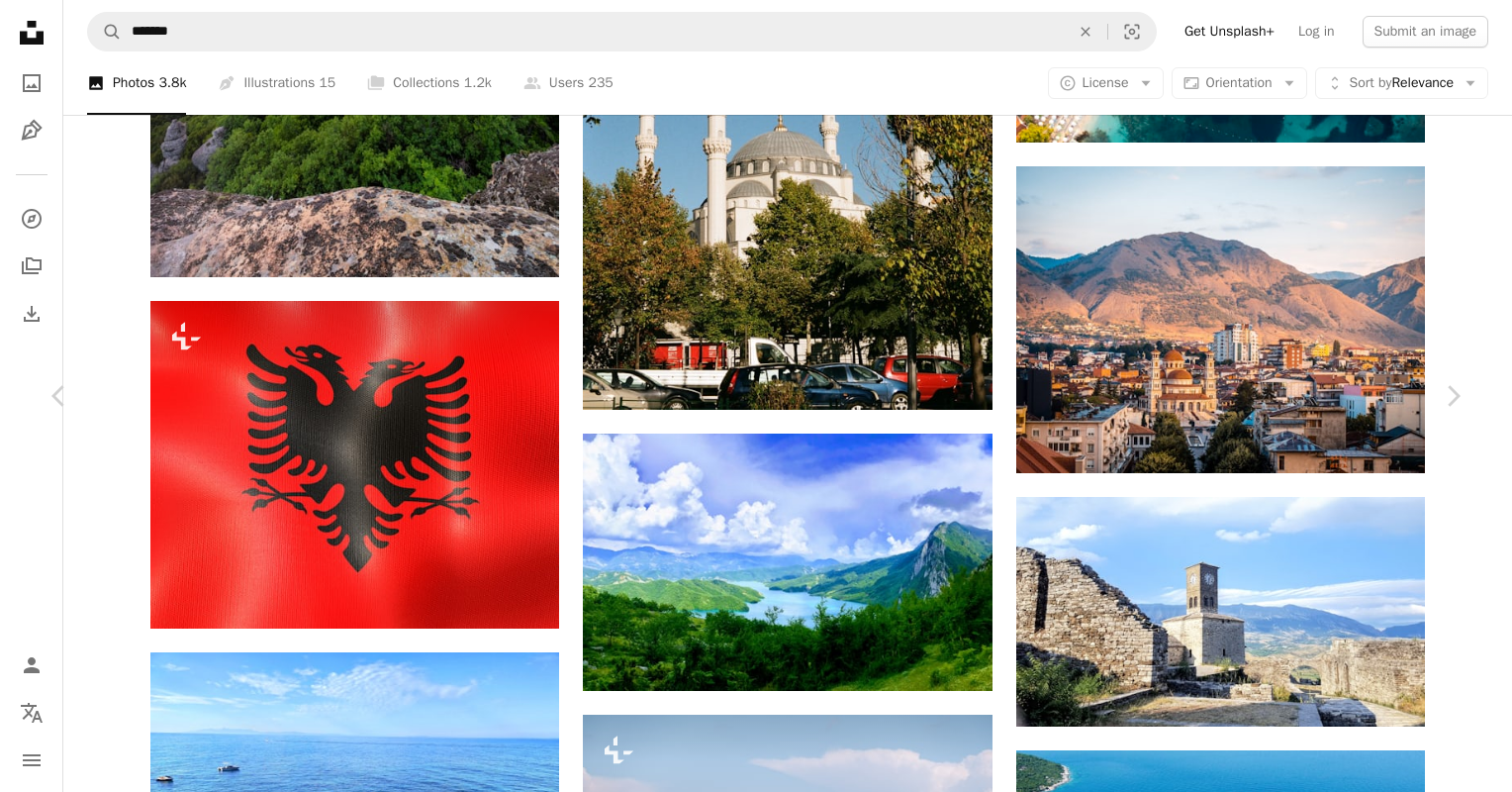 click on "Download free" at bounding box center [1266, 6221] 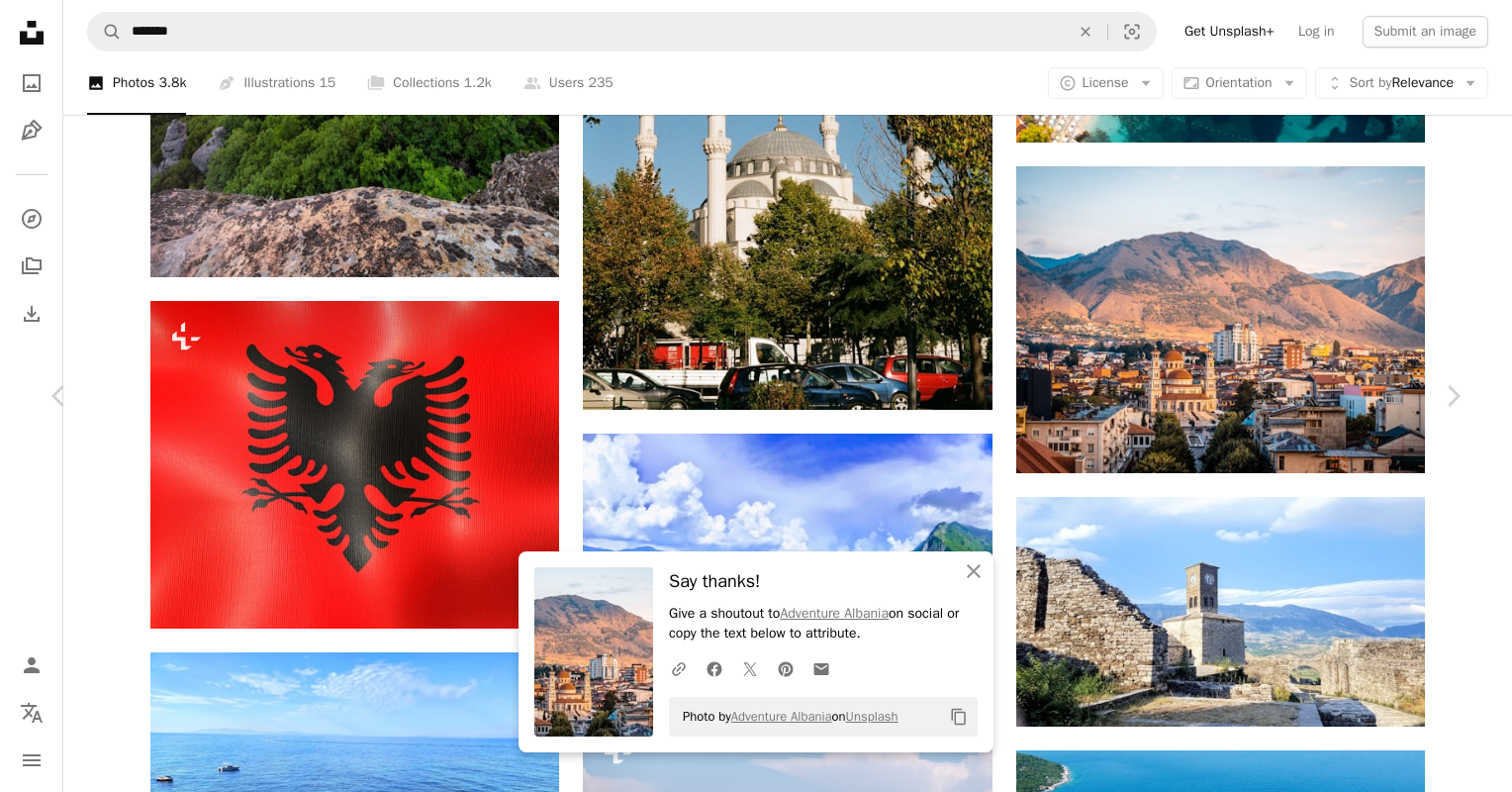 click on "An X shape Chevron left Chevron right Adventure [COUNTRY] Available for hire A checkmark inside of a circle A heart A plus sign Edit image   Plus sign for Unsplash+ Download free Chevron down Zoom in Views 24,373 Downloads 685 A forward-right arrow Share Info icon Info More Actions A map marker [CITY], [COUNTRY] Calendar outlined Published on  June 23, 2022 Camera OLYMPUS IMAGING CORP., E-PL5 Safety Free to use under the  Unsplash License city mountains [COUNTRY] building architecture scenery urban brown outdoors town apartment building housing mountain range neighborhood panoramic downtown peak high rise condo monastery HD Wallpapers Browse premium related images on iStock  |  Save 20% with code UNSPLASH20 View more on iStock  ↗ Related images A heart A plus sign [FIRST] [LAST] Arrow pointing down A heart A plus sign mostafa meraji Available for hire A checkmark inside of a circle Arrow pointing down A heart A plus sign [FIRST] [LAST] Arrow pointing down A heart A plus sign [FIRST] [LAST] Arrow pointing down For" at bounding box center (756, 6586) 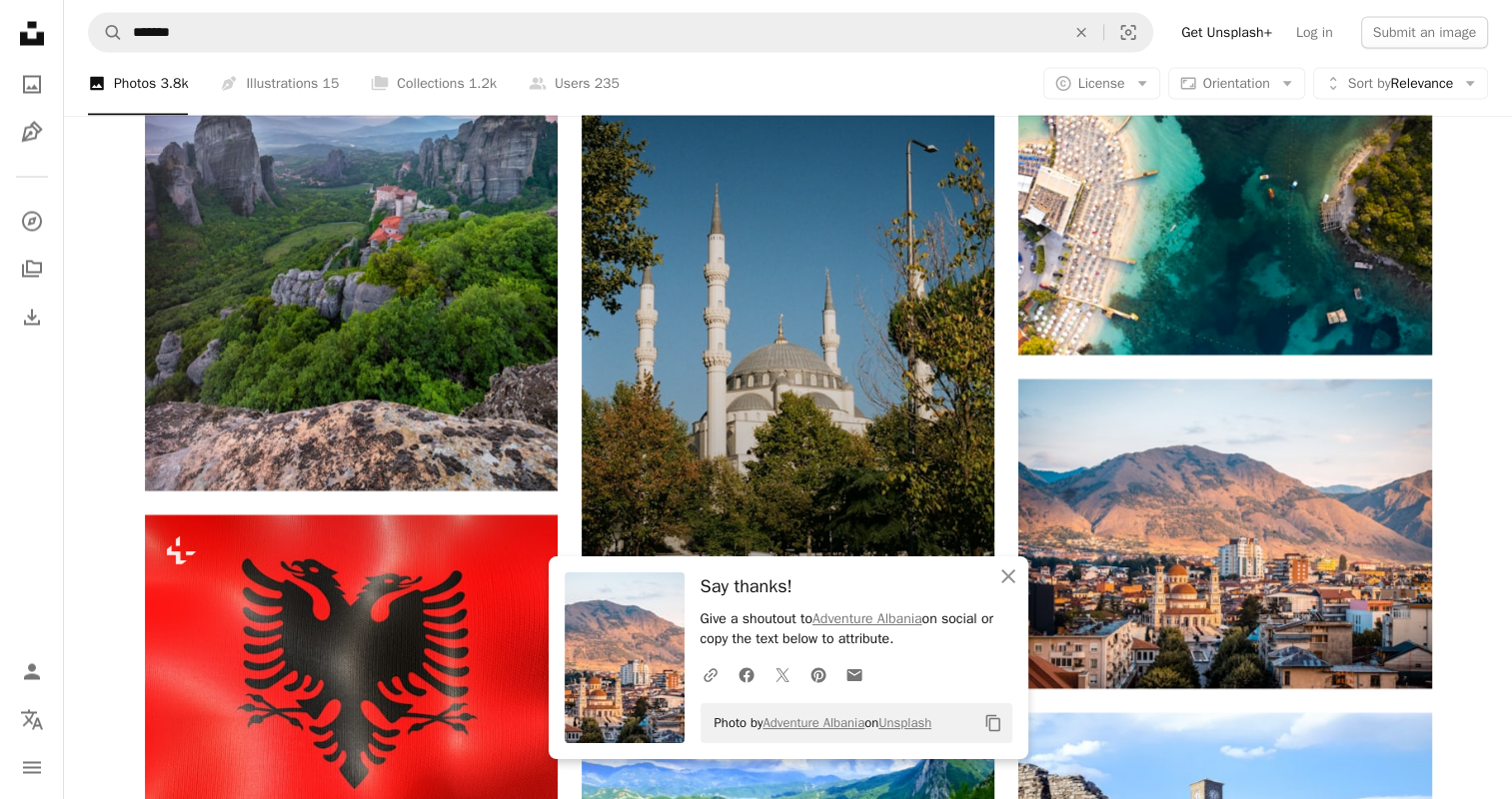 scroll, scrollTop: 3758, scrollLeft: 0, axis: vertical 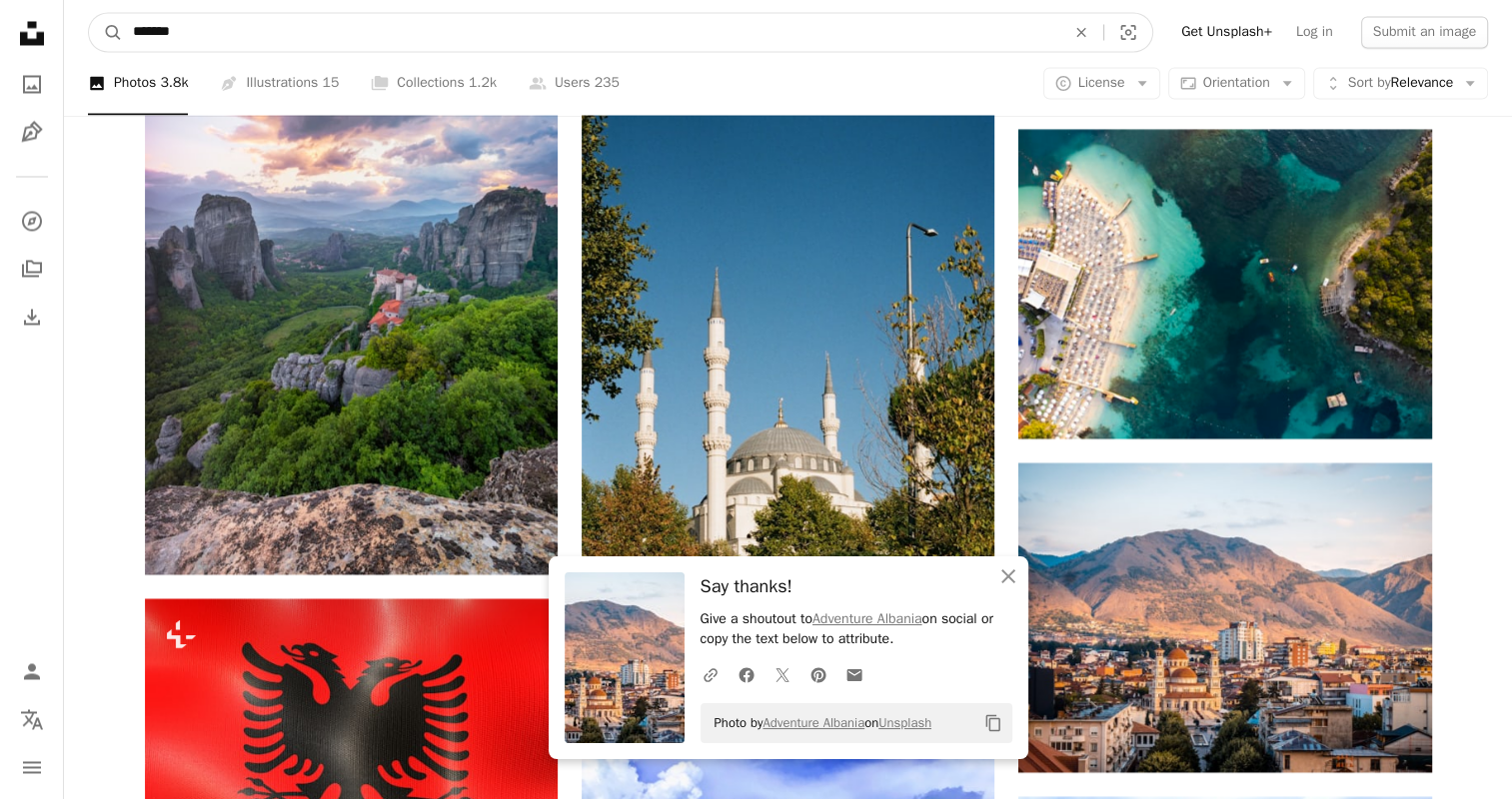 drag, startPoint x: 403, startPoint y: 37, endPoint x: 72, endPoint y: 3, distance: 332.74164 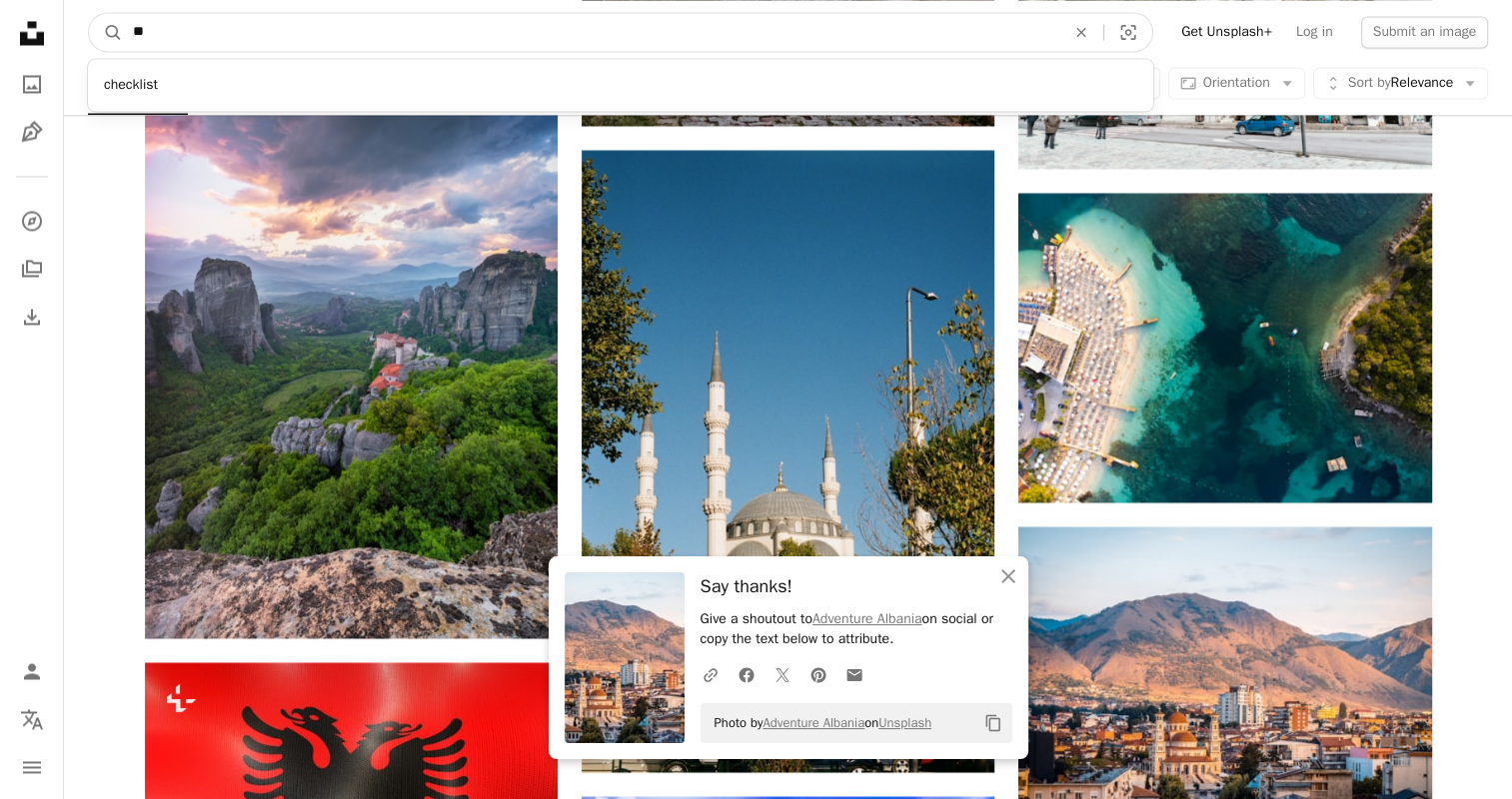 type on "*" 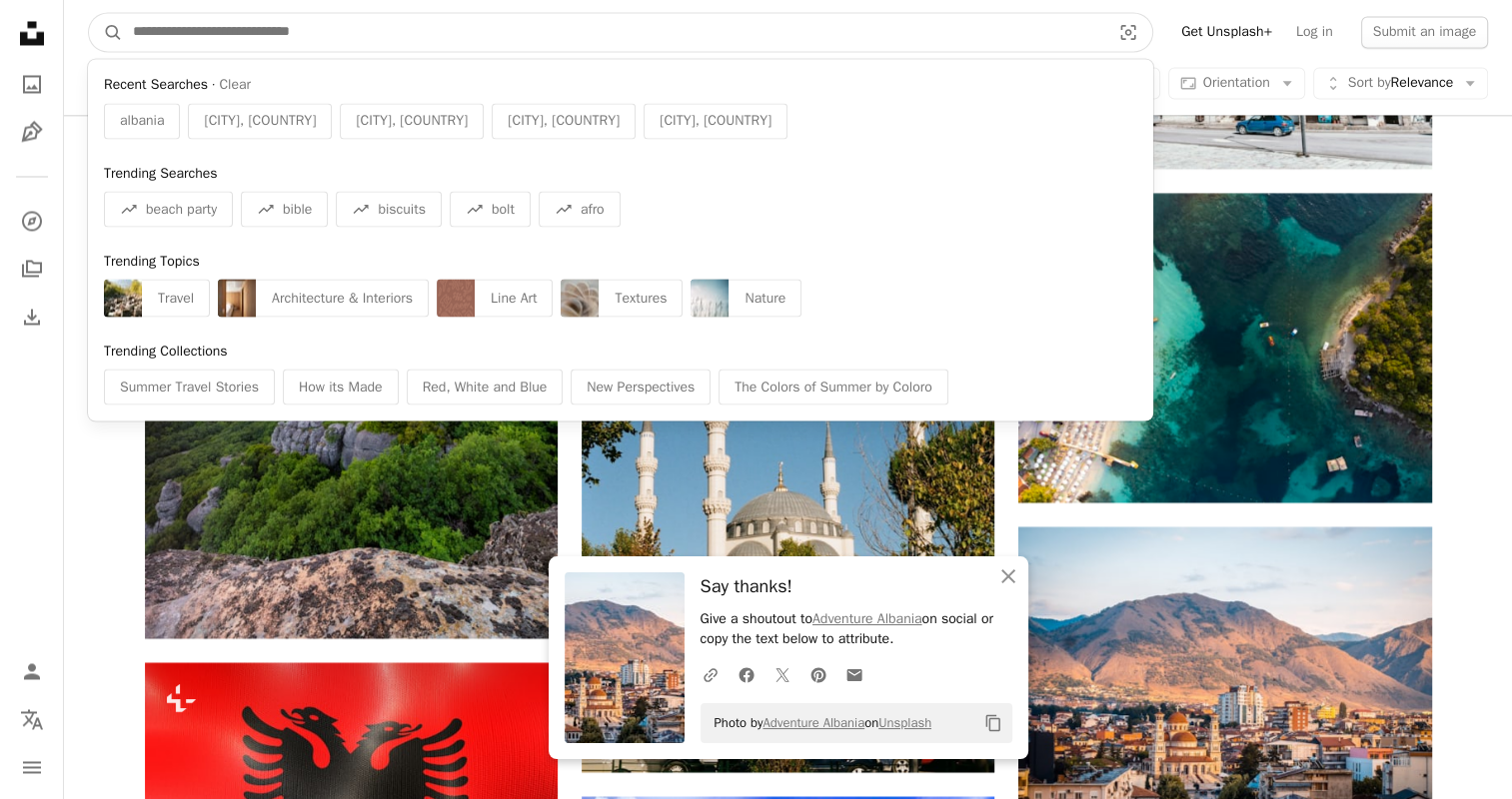 drag, startPoint x: 497, startPoint y: 25, endPoint x: 129, endPoint y: 7, distance: 368.43995 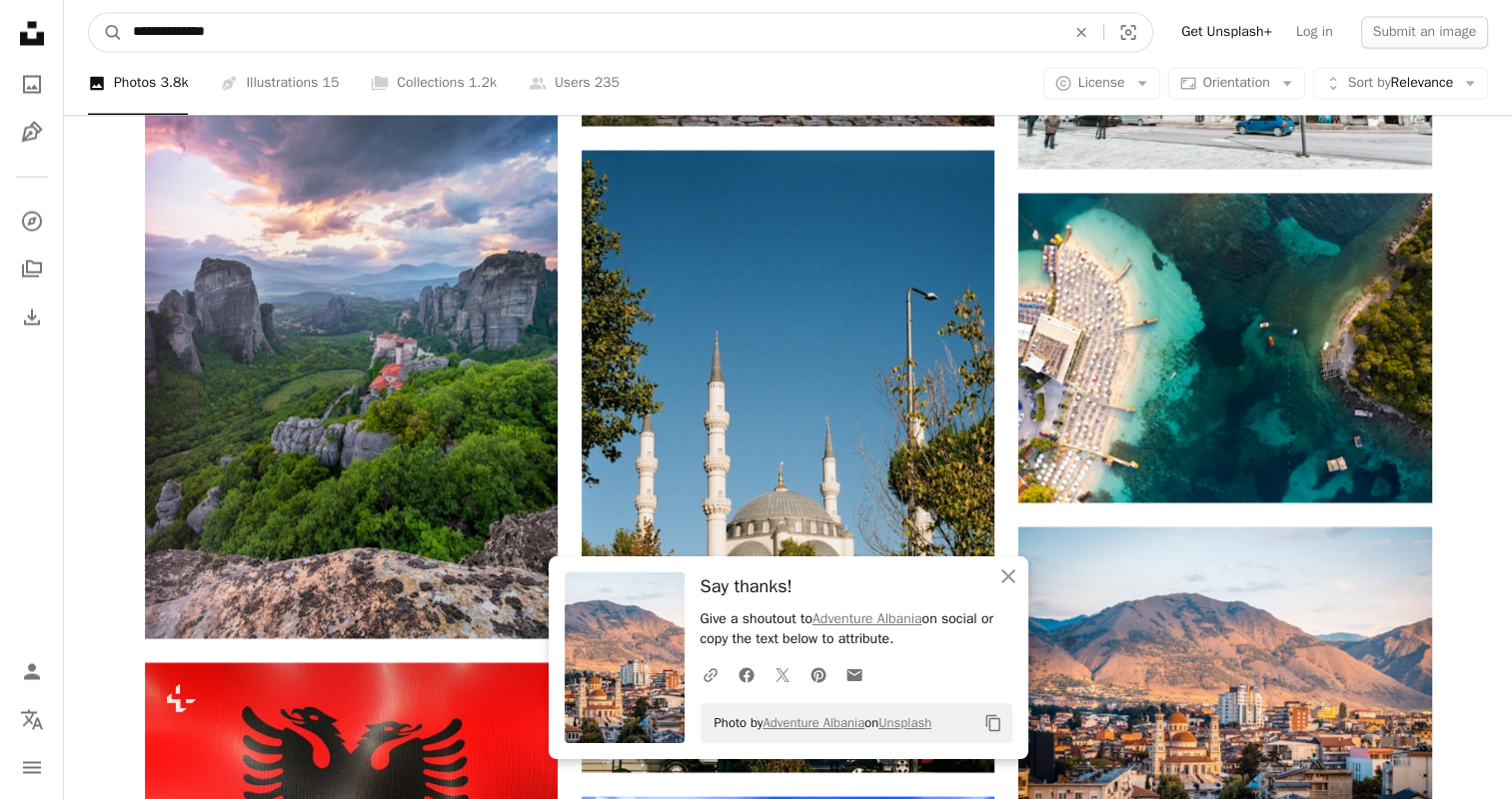 type on "**********" 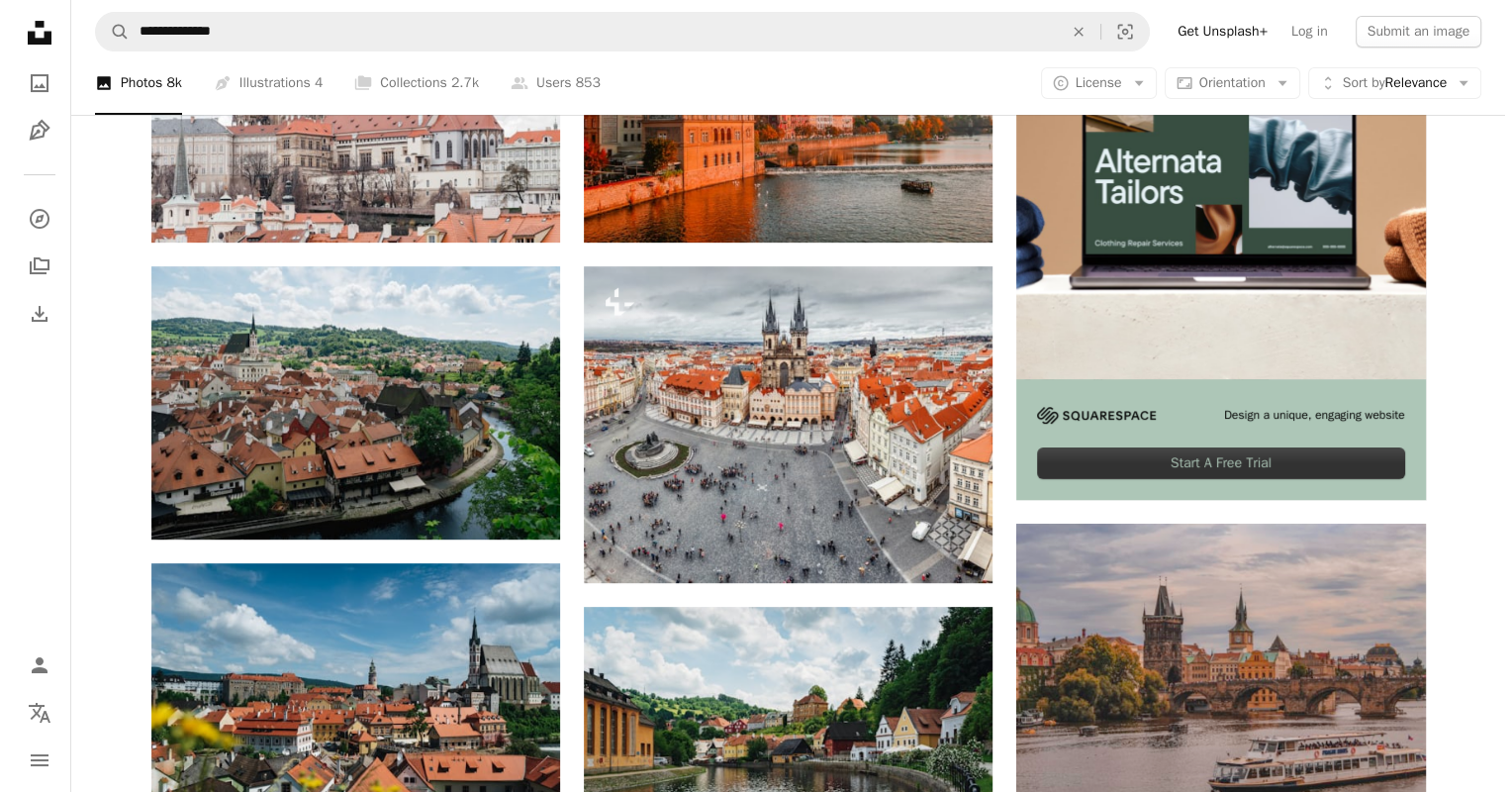 scroll, scrollTop: 523, scrollLeft: 0, axis: vertical 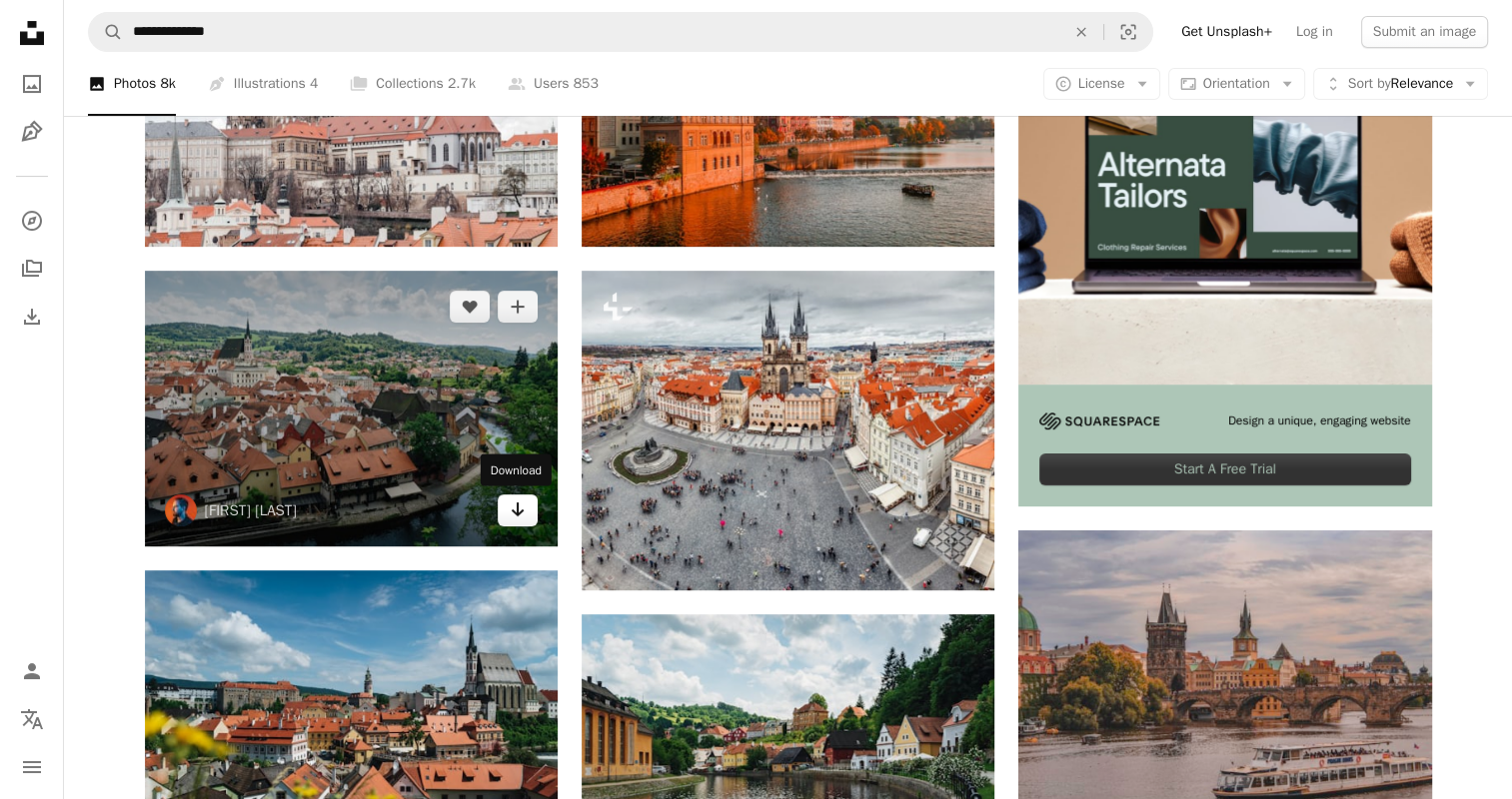 click on "Arrow pointing down" at bounding box center [518, 510] 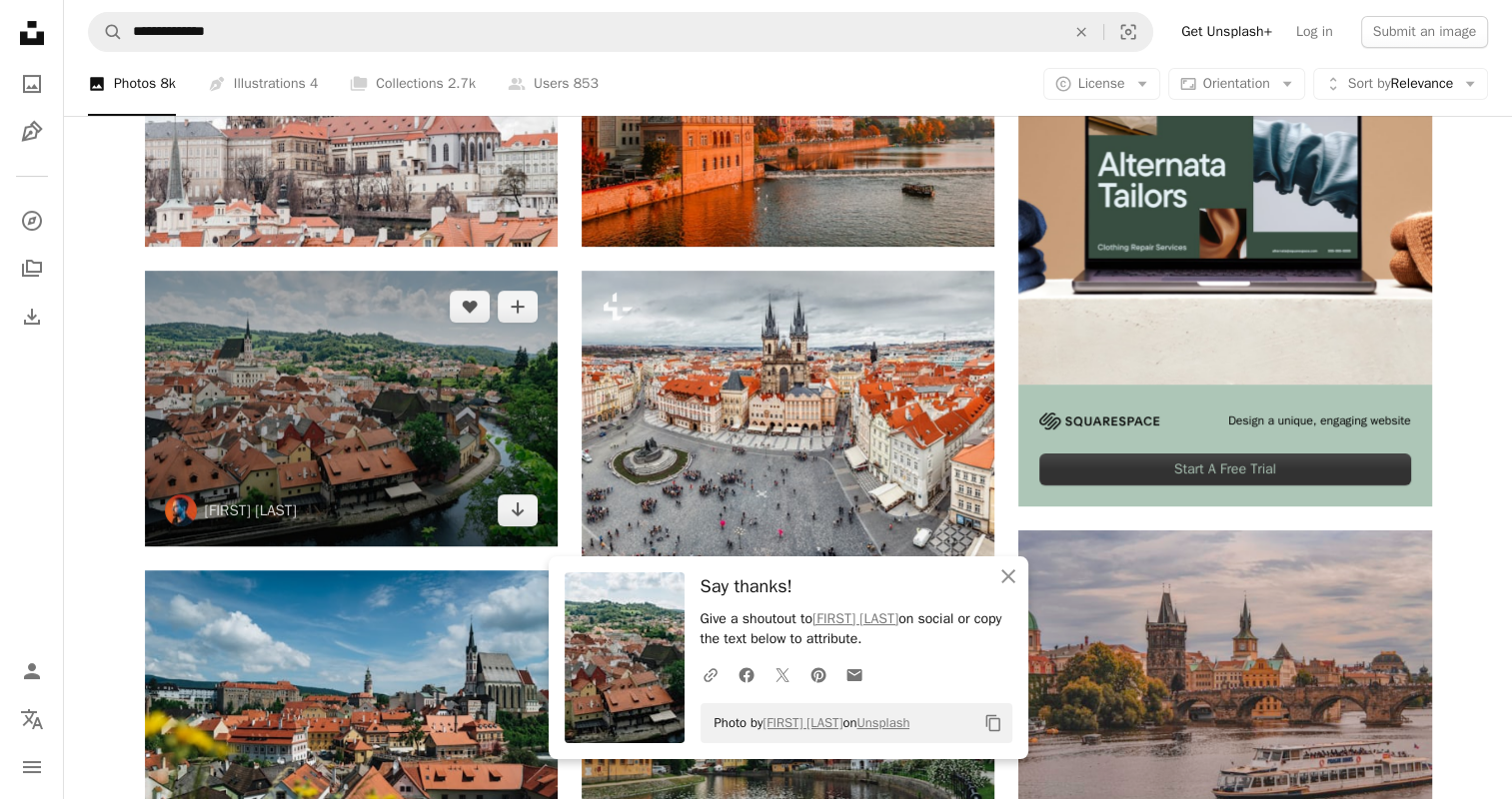 click at bounding box center (351, 408) 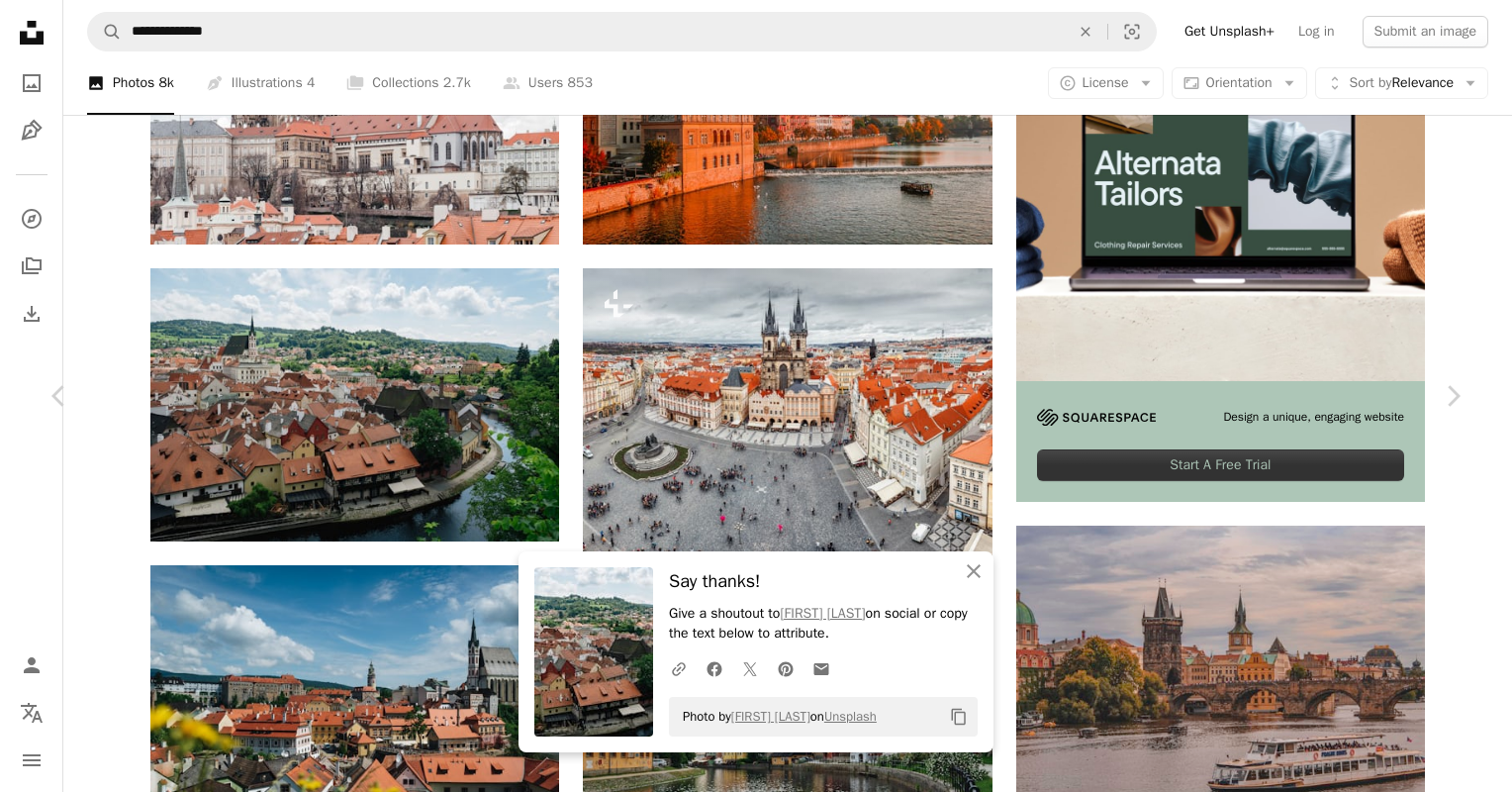 scroll, scrollTop: 356, scrollLeft: 0, axis: vertical 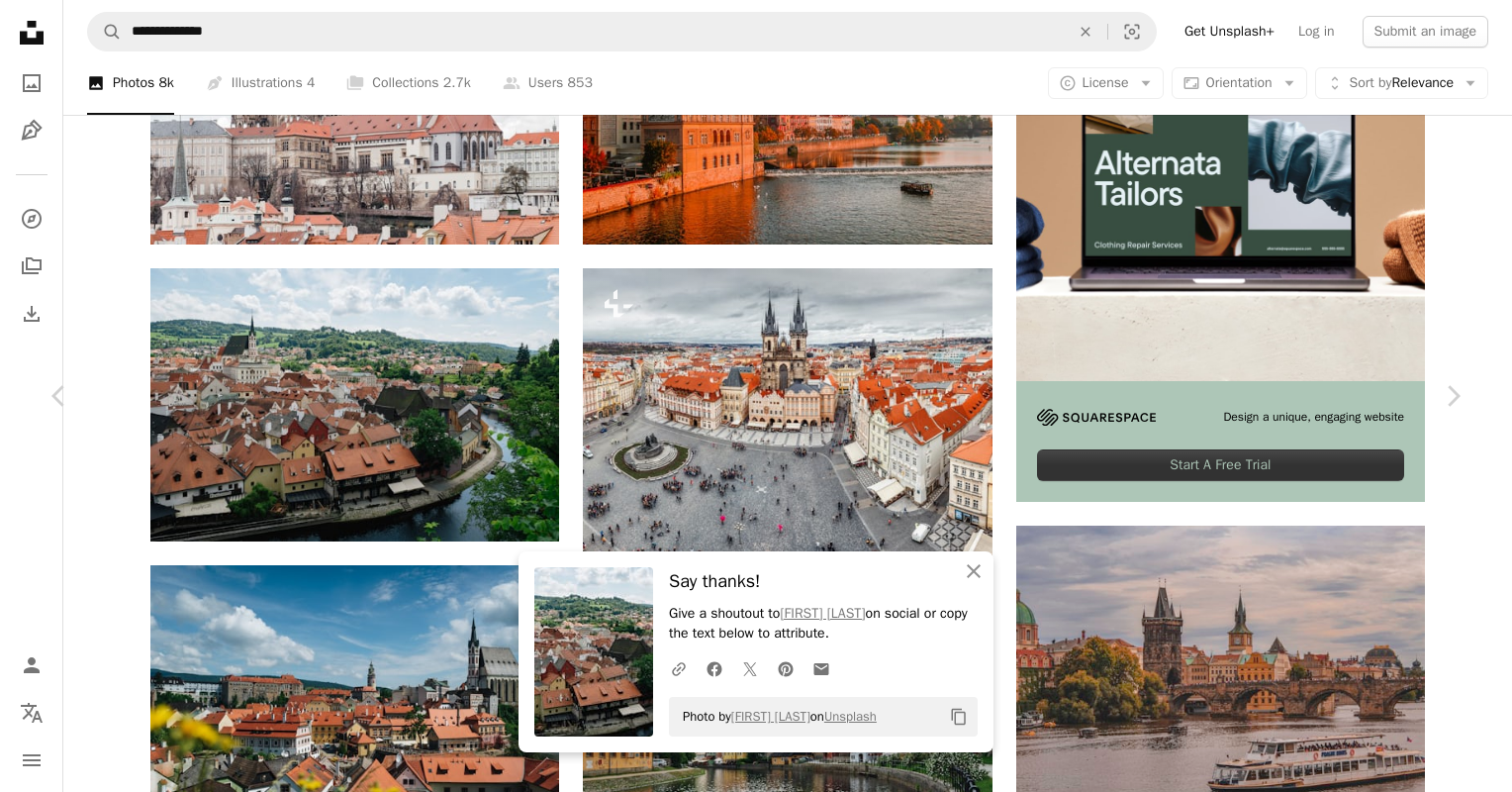 click on "Say thanks! Give a shoutout to  [FIRST] [LAST]  on social or copy the text below to attribute. Photo by  [FIRST] [LAST]  on  Unsplash
Copy content [FIRST] [LAST] [FIRST] [LAST] Available for hire Český Krumlov, [COUNTRY] Calendar outlined Published on  [MONTH] [DAY], [YEAR] Camera SONY, ILCE-7S Safety Free to use under the  Unsplash License city house architecture summer scenery europe town old roof aerial view [COUNTRY] [COUNTRY] [COUNTRY] cesky krumlov bohemia republic building urban tower Free pictures Browse premium related images on iStock  |  Save 20% with code UNSPLASH20 View more on iStock  ↗ Related images [FIRST] [LAST] [FIRST] [LAST]" at bounding box center (756, 4190) 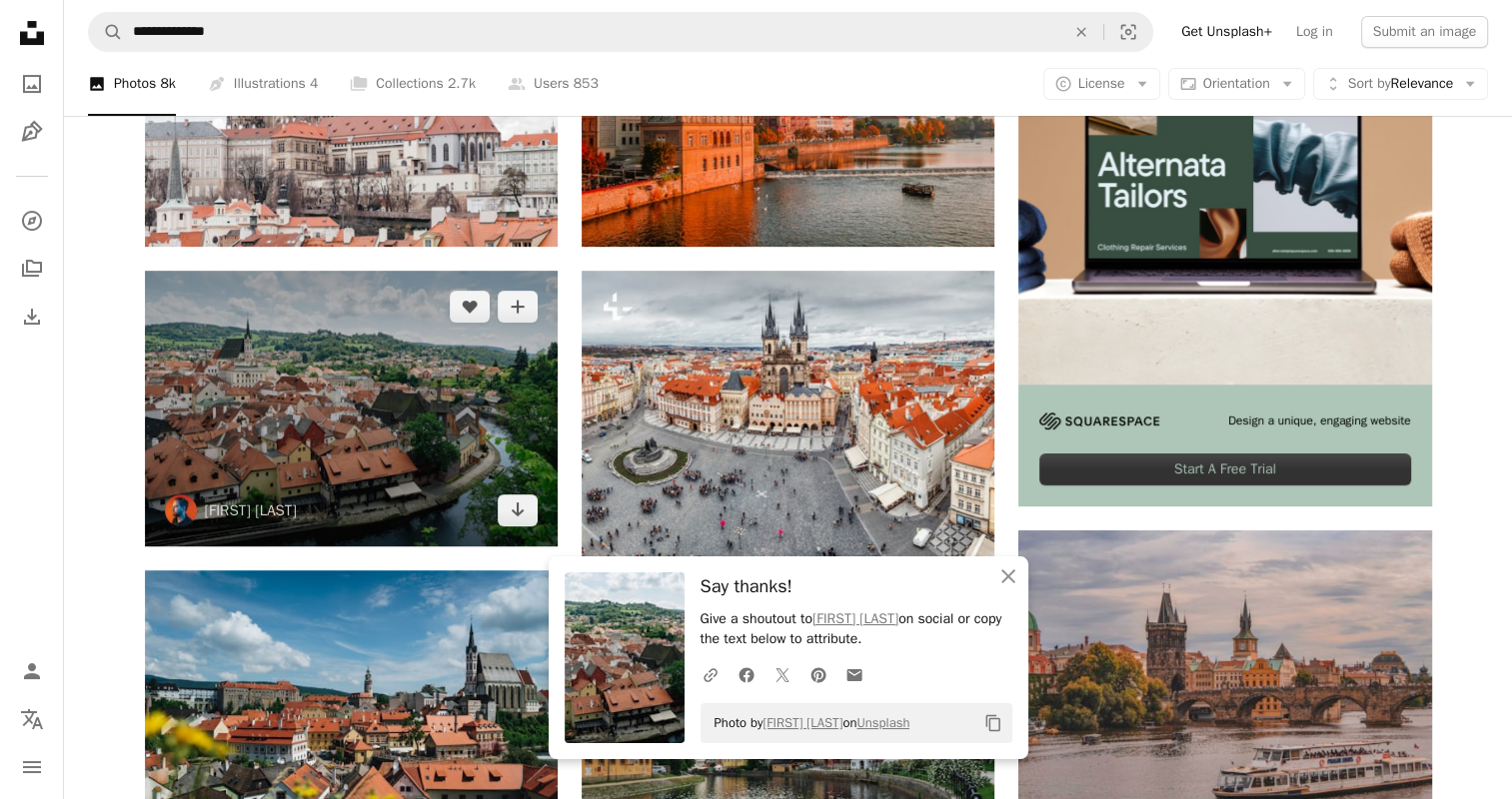 click at bounding box center (351, 408) 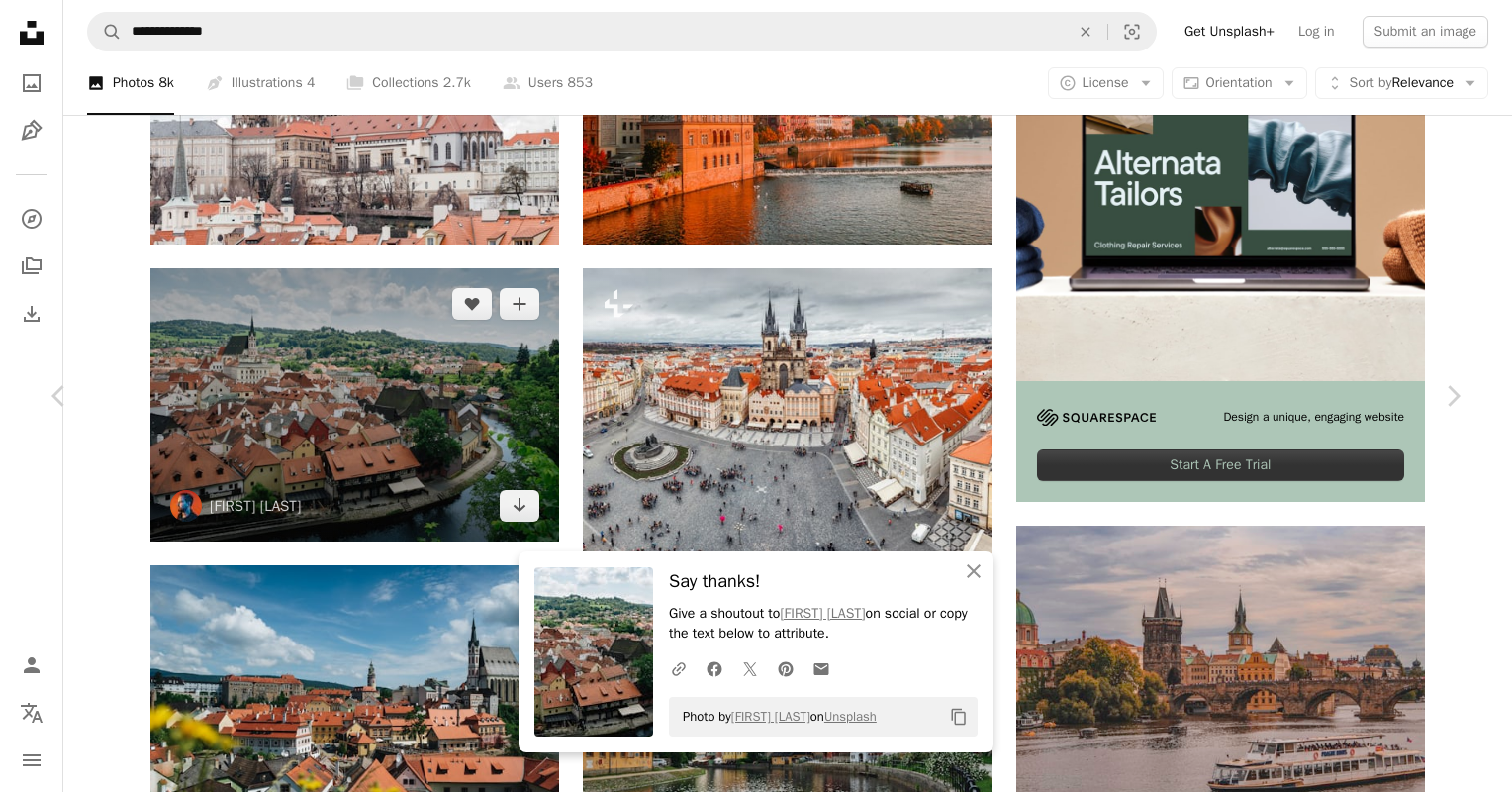 scroll, scrollTop: 309, scrollLeft: 0, axis: vertical 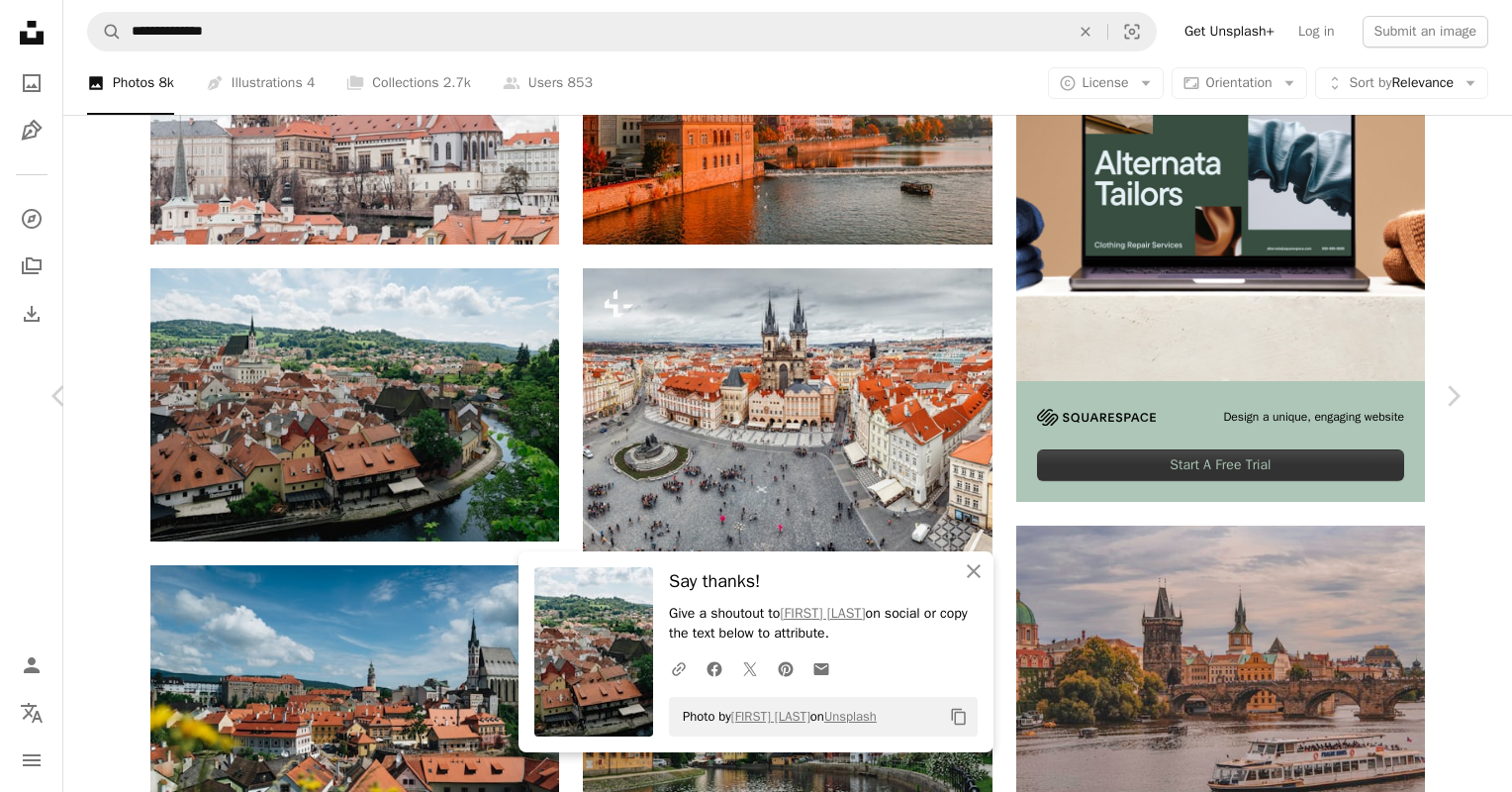 drag, startPoint x: 254, startPoint y: 502, endPoint x: 164, endPoint y: 503, distance: 90.00556 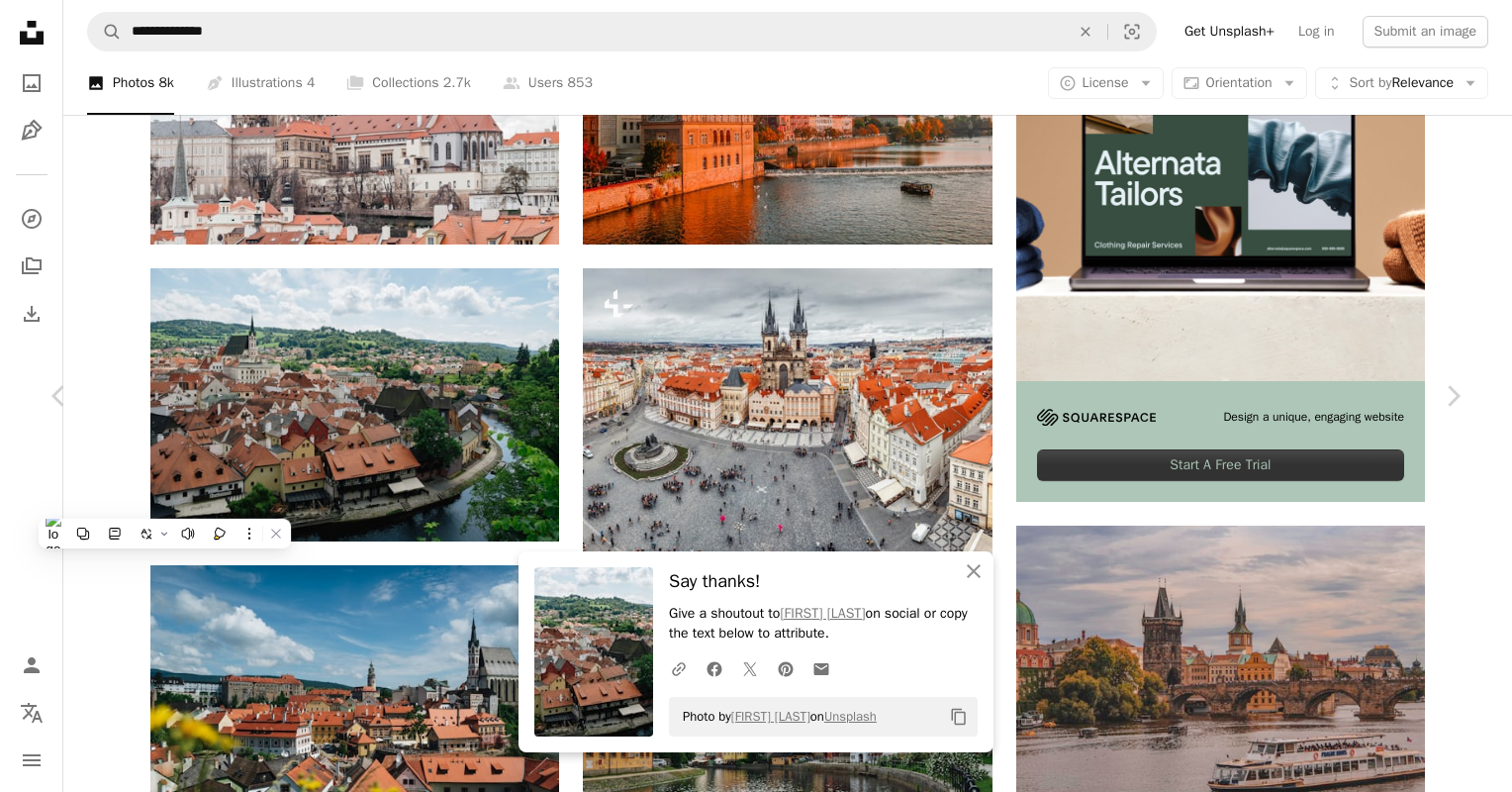 drag, startPoint x: 164, startPoint y: 503, endPoint x: 388, endPoint y: 518, distance: 224.50167 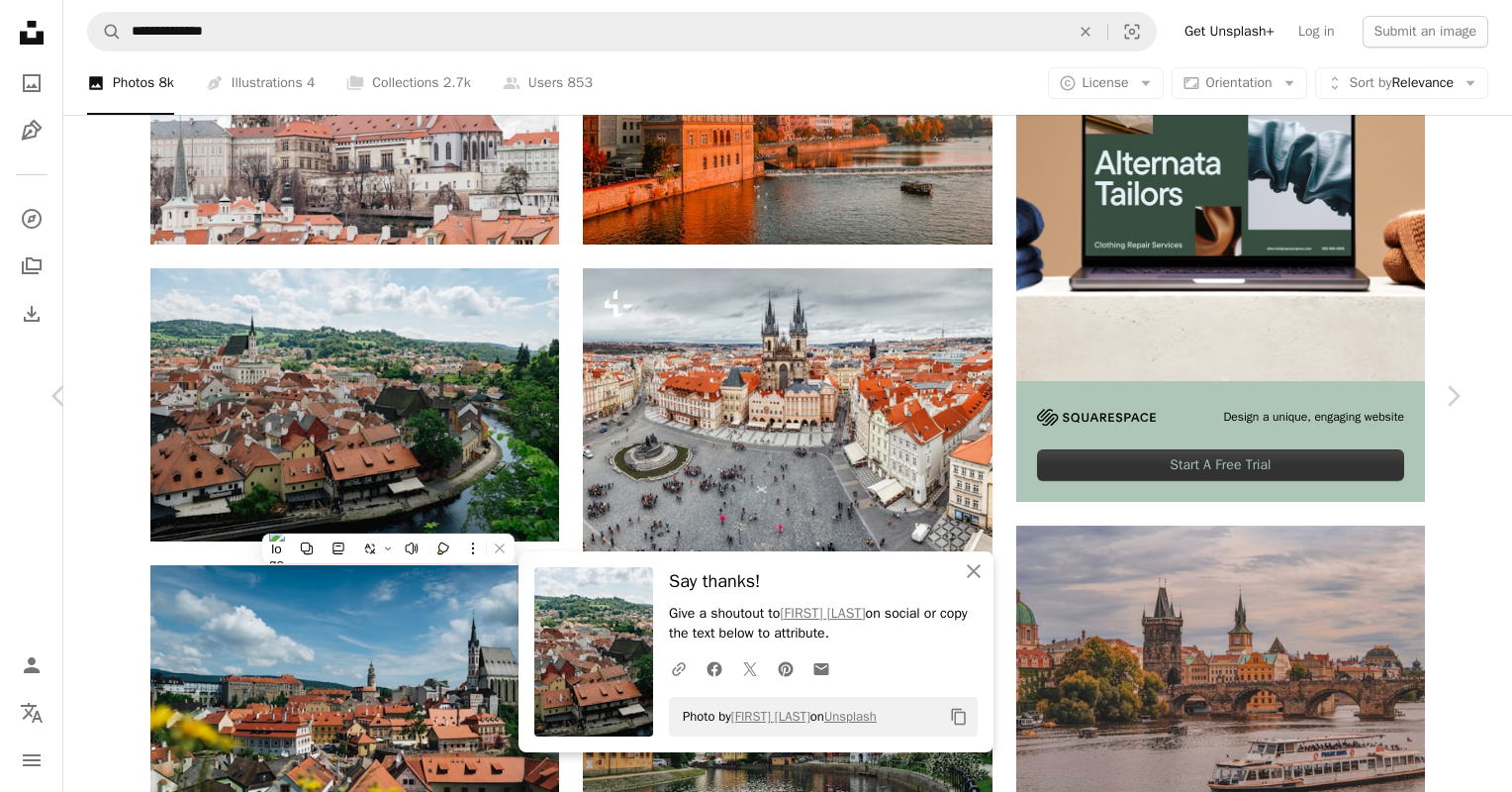 scroll, scrollTop: 348, scrollLeft: 0, axis: vertical 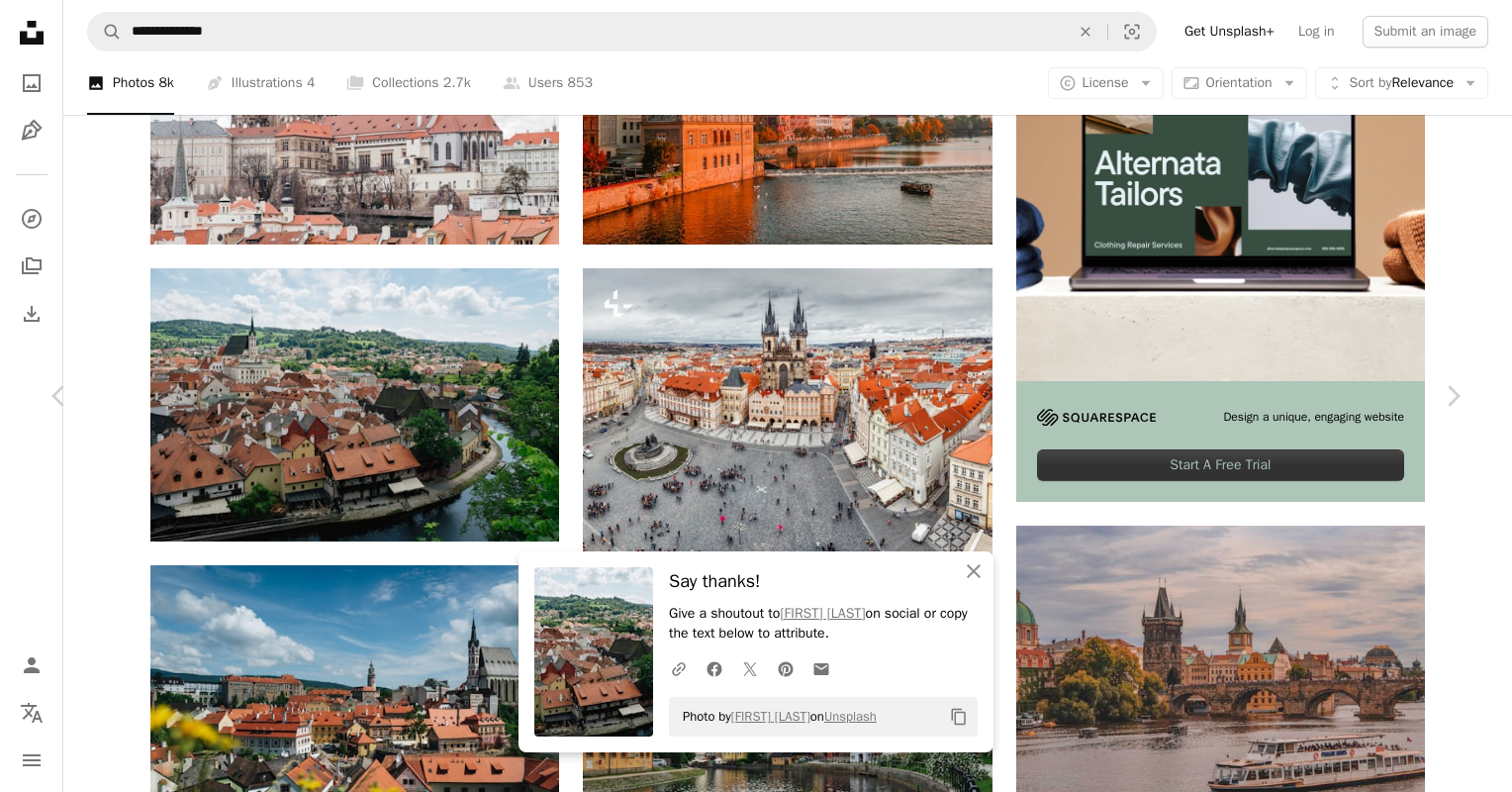 drag, startPoint x: 252, startPoint y: 462, endPoint x: 165, endPoint y: 470, distance: 87.367042 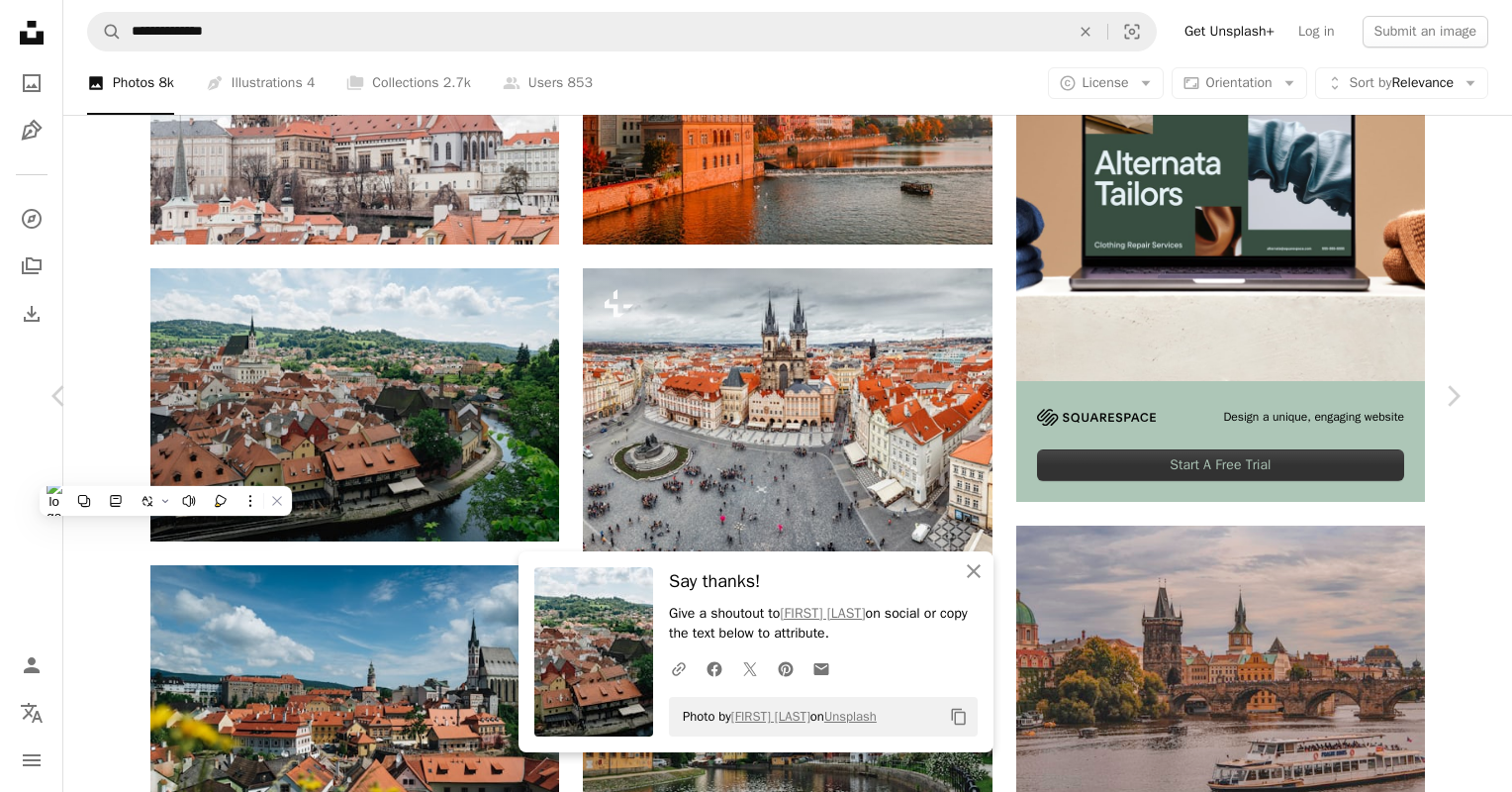 drag, startPoint x: 165, startPoint y: 470, endPoint x: 183, endPoint y: 471, distance: 18.027756 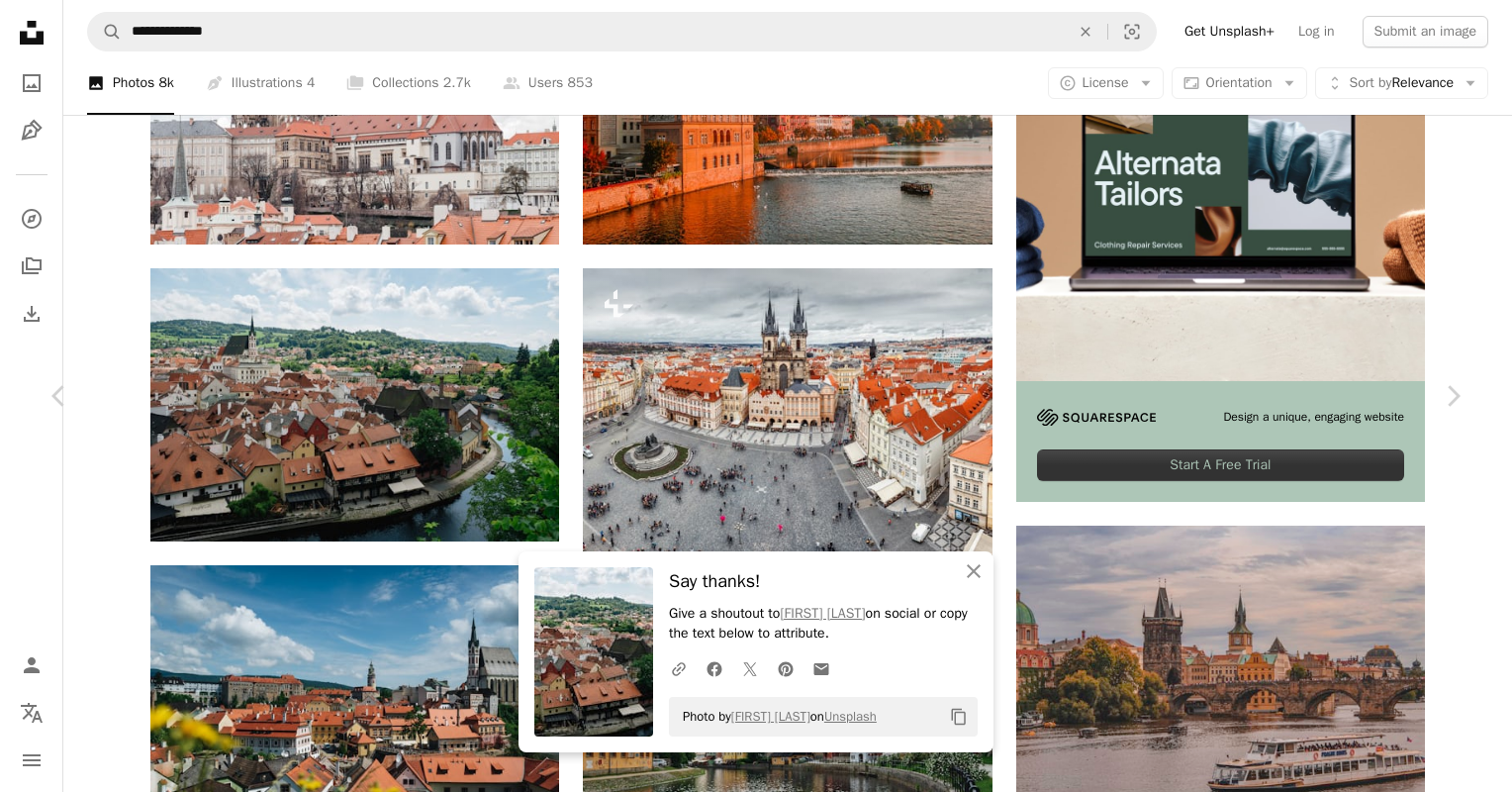 click on "[CITY], [COUNTRY]" at bounding box center (222, 4260) 